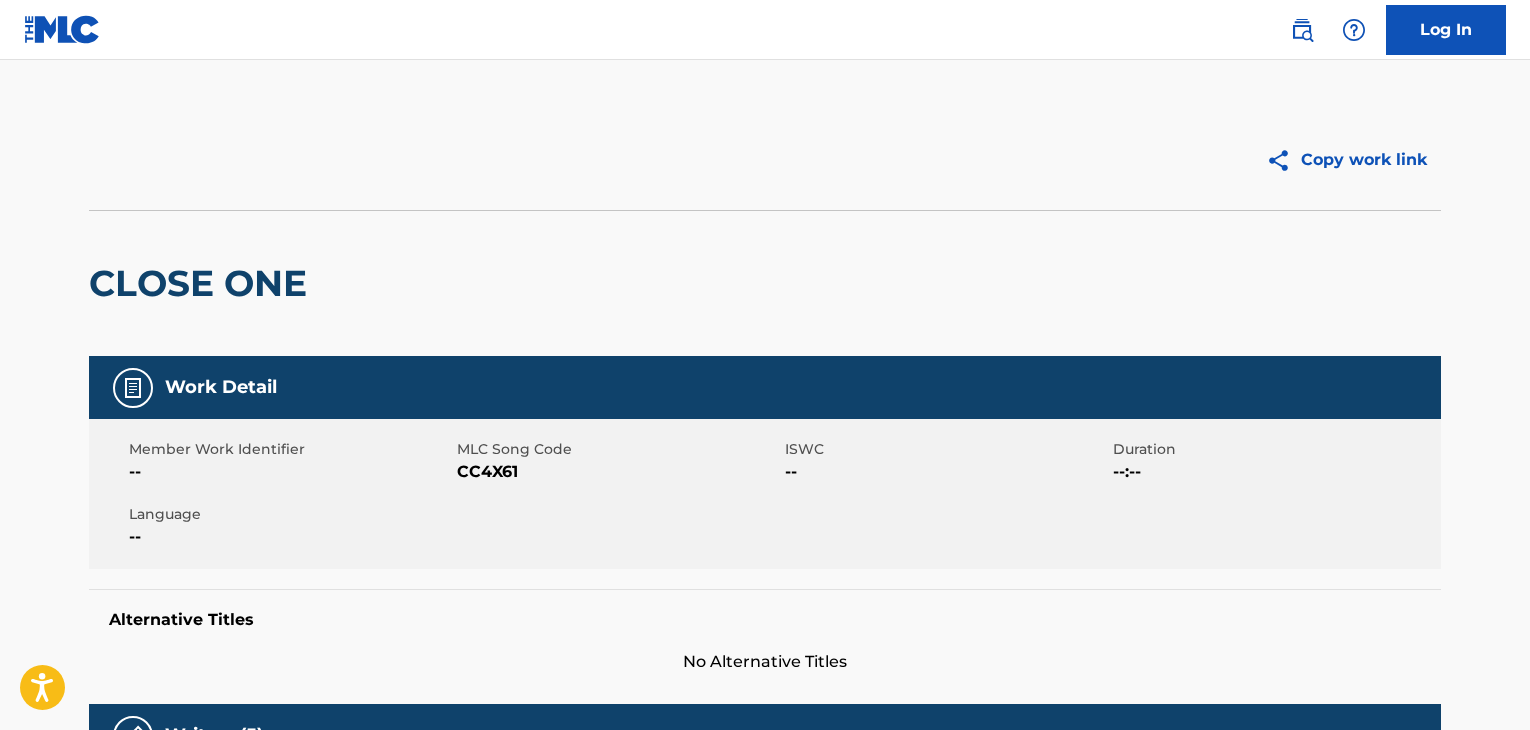 scroll, scrollTop: 160, scrollLeft: 0, axis: vertical 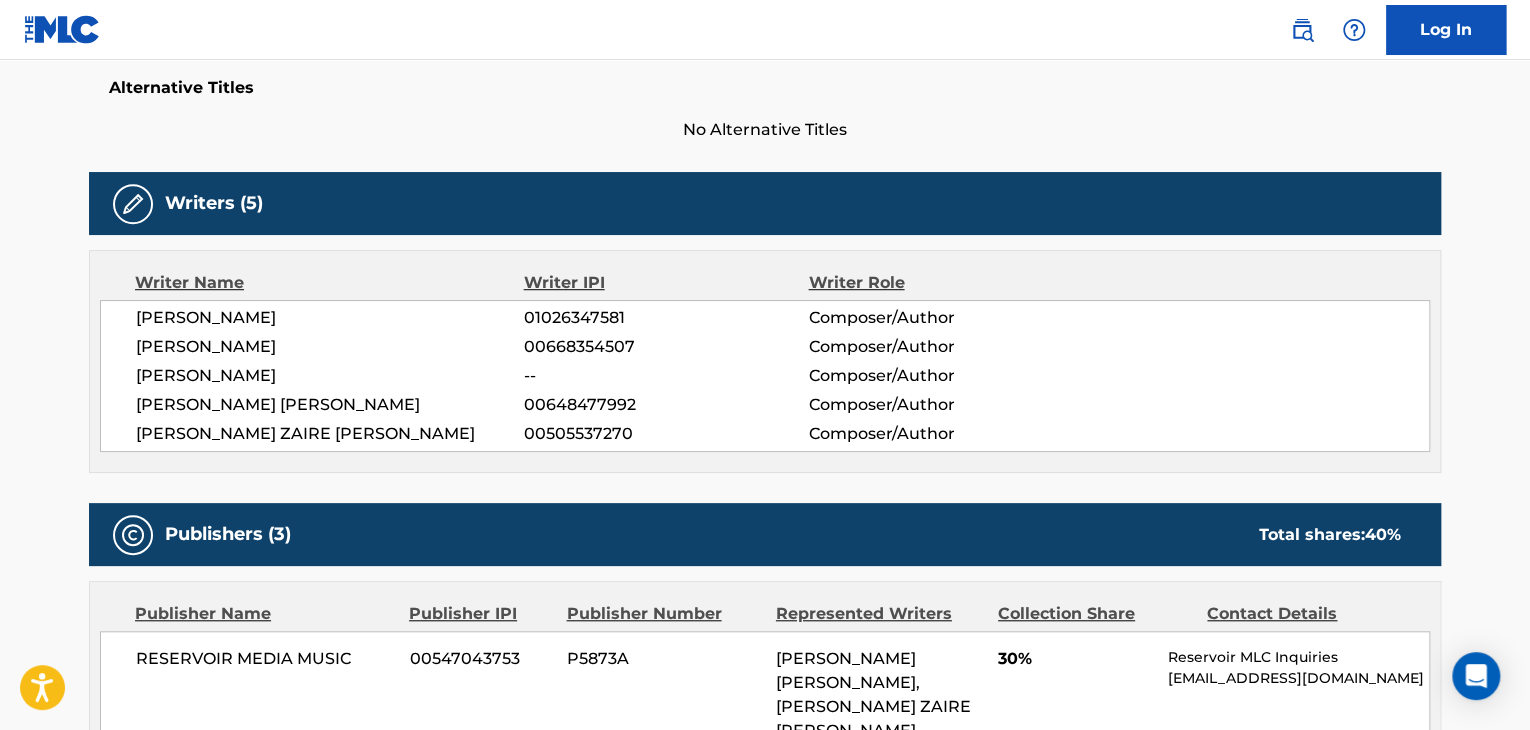 click at bounding box center (1302, 30) 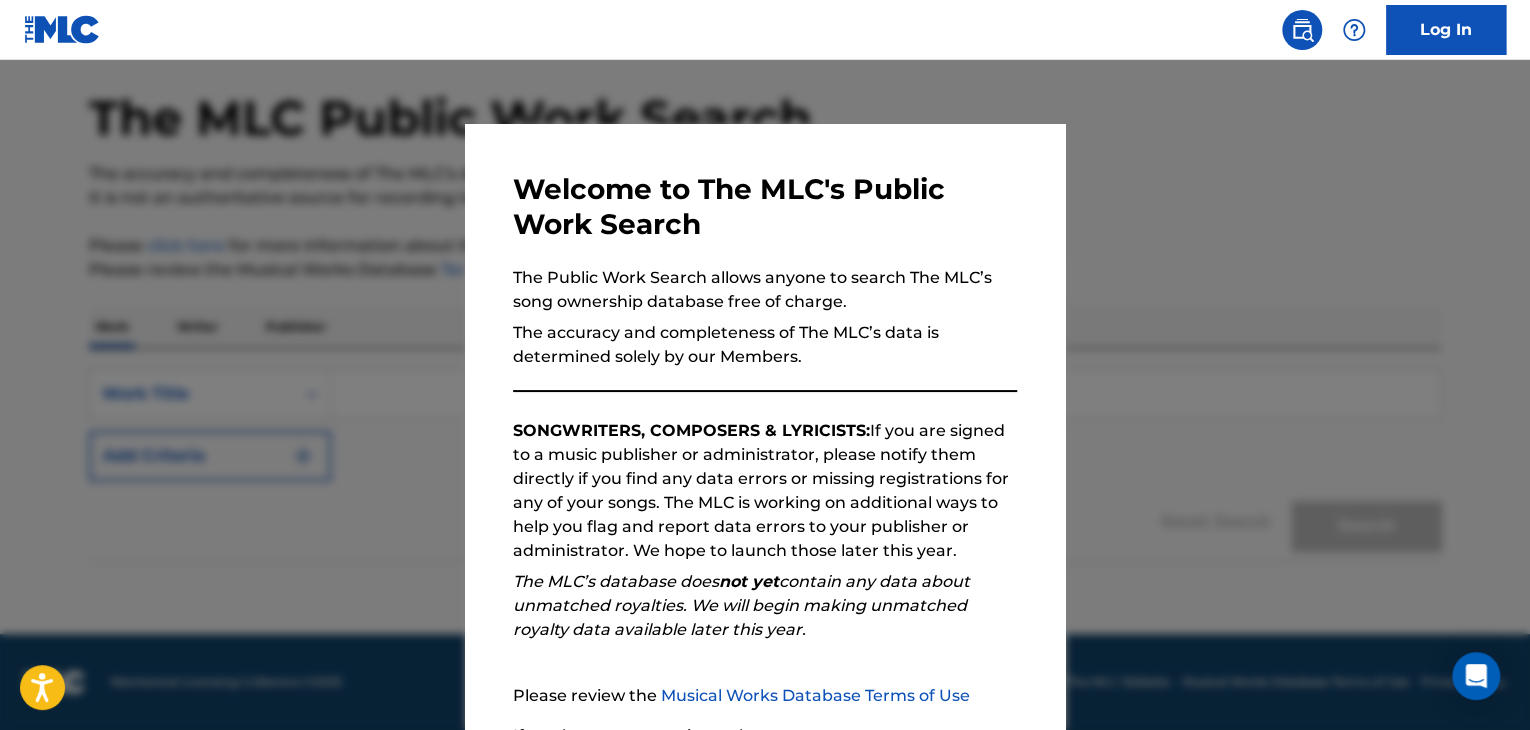 scroll, scrollTop: 0, scrollLeft: 0, axis: both 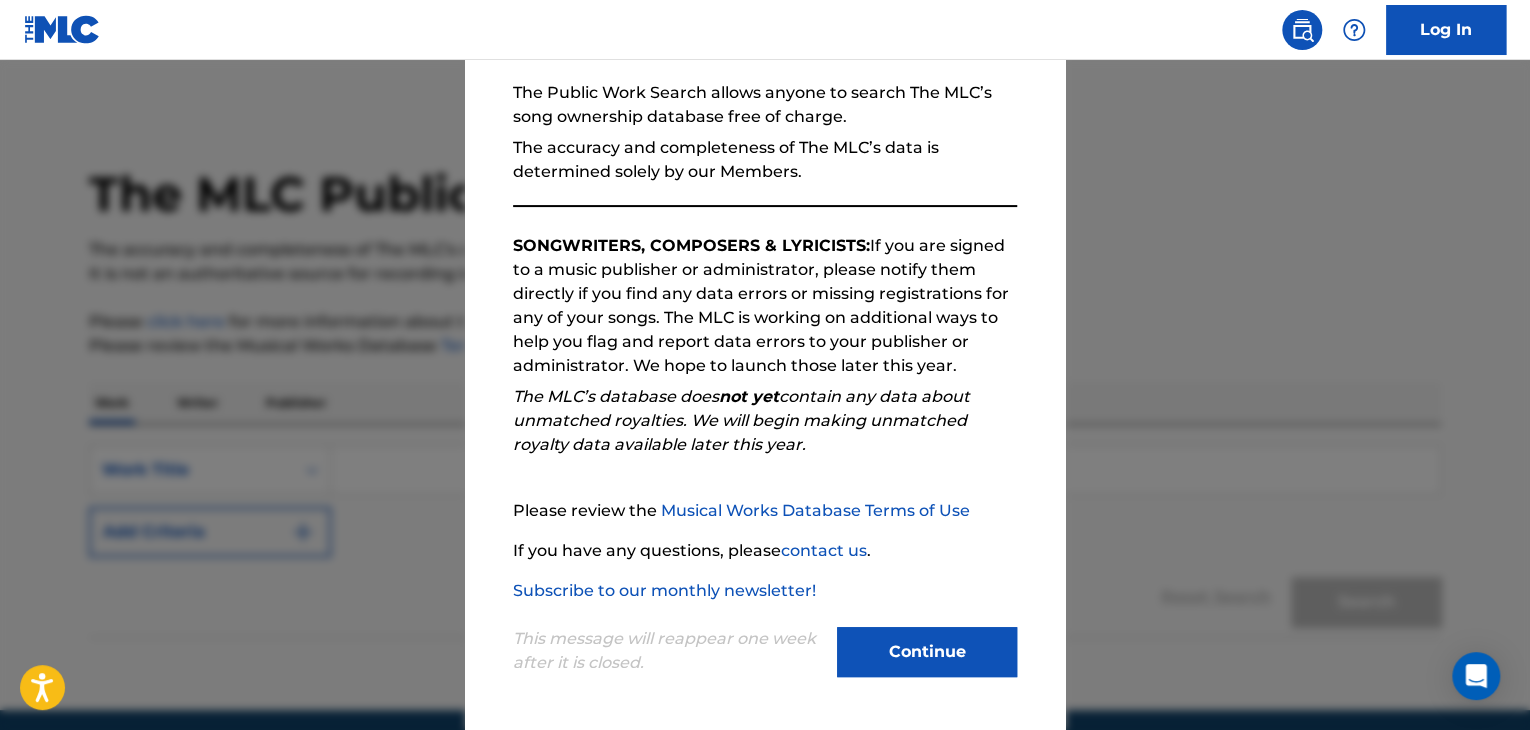 click on "Continue" at bounding box center [927, 652] 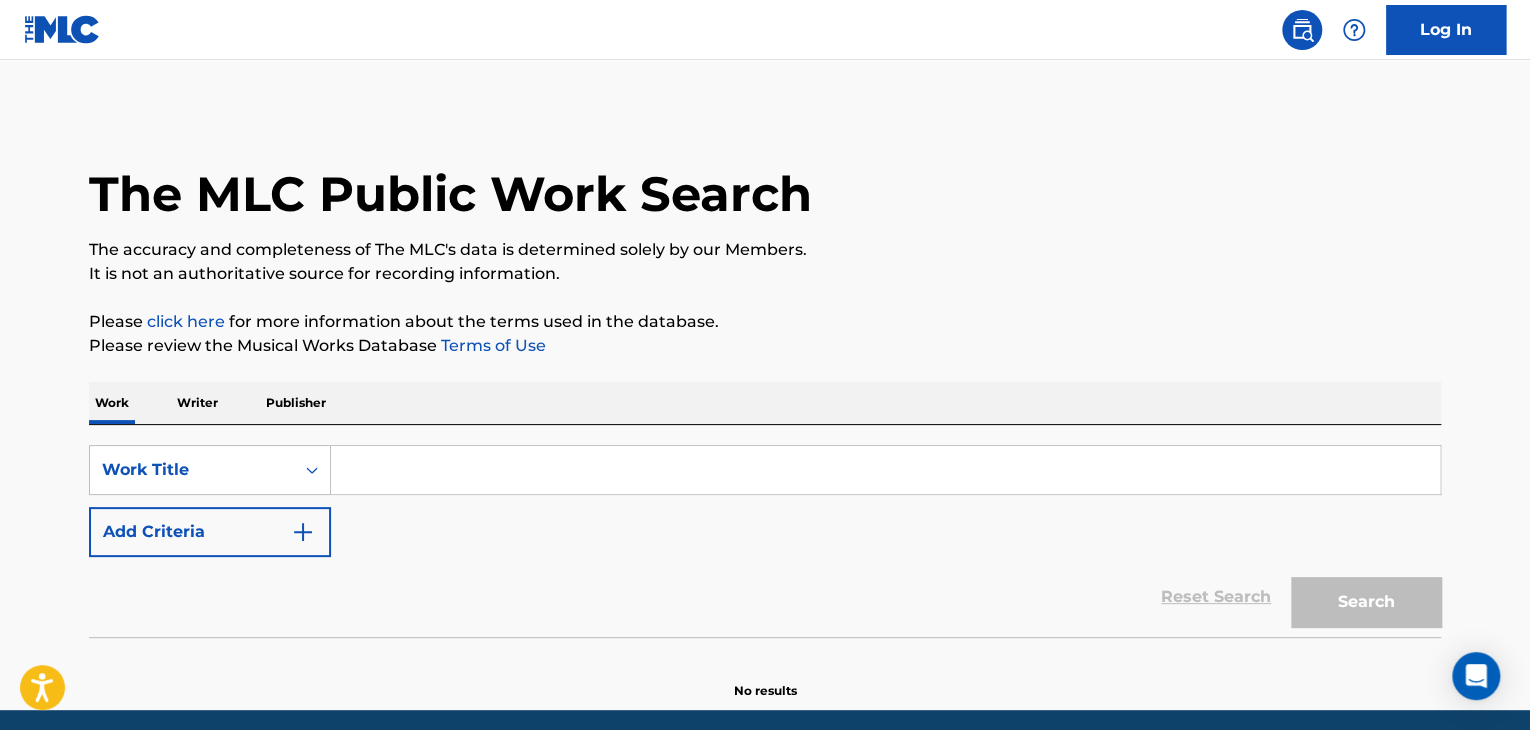 click at bounding box center (885, 470) 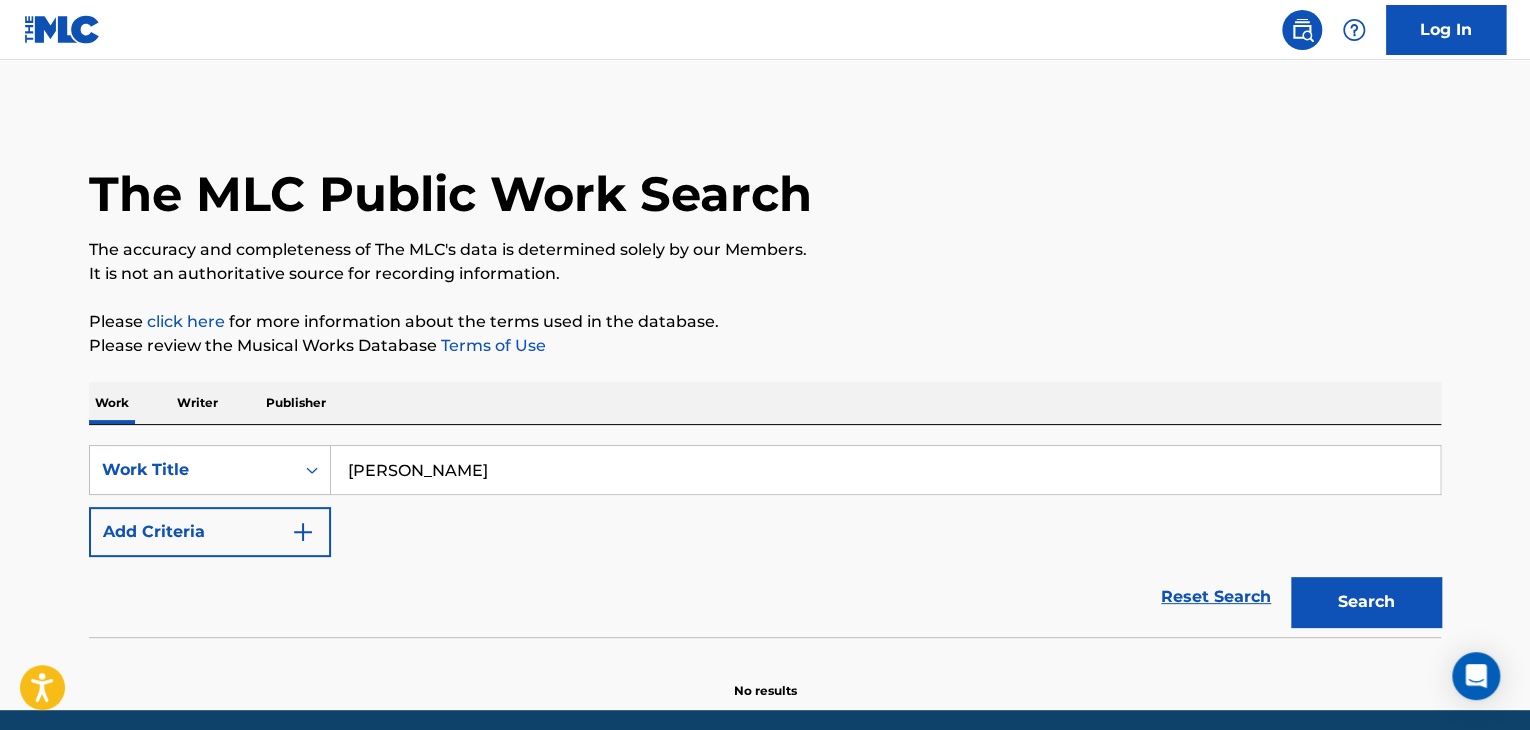 type on "[PERSON_NAME]" 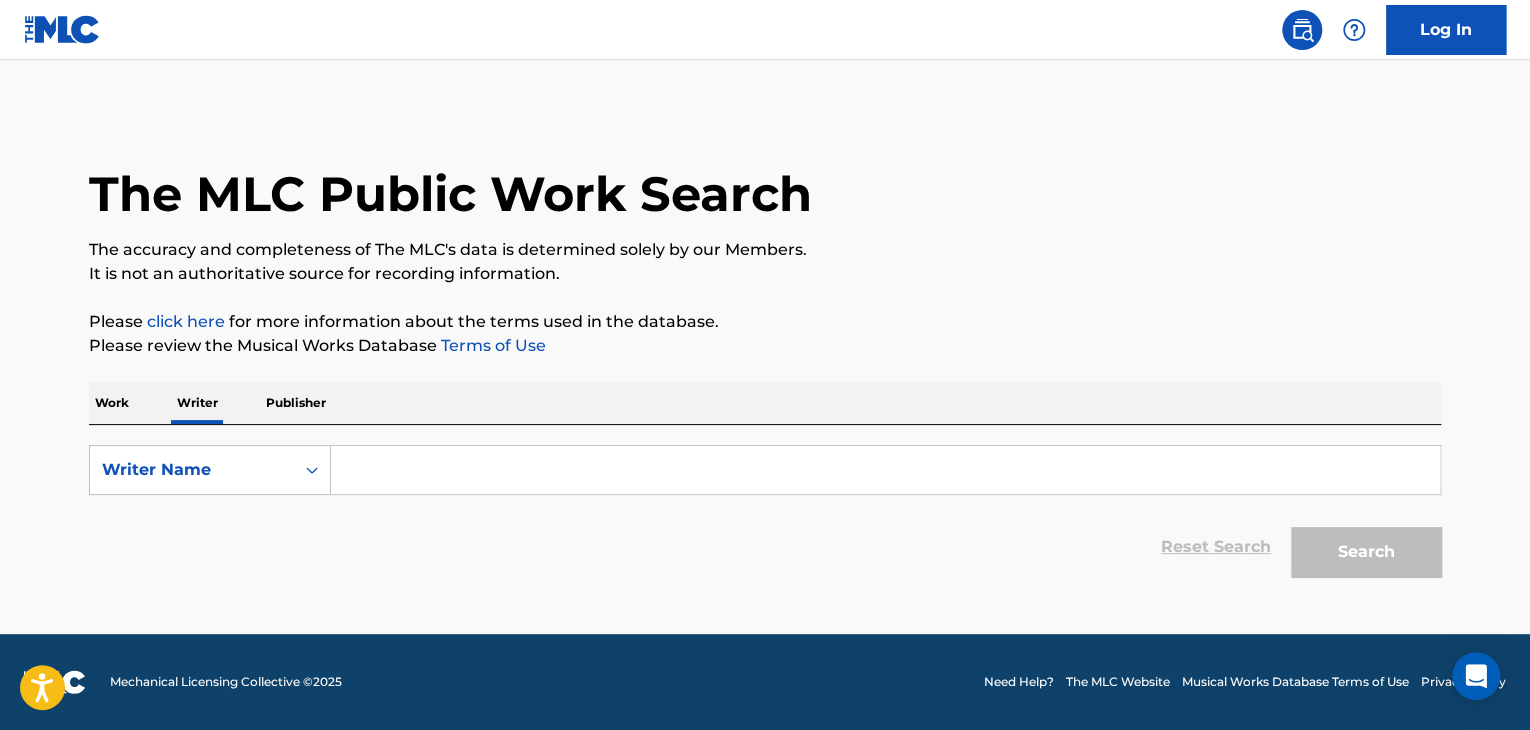 click at bounding box center [885, 470] 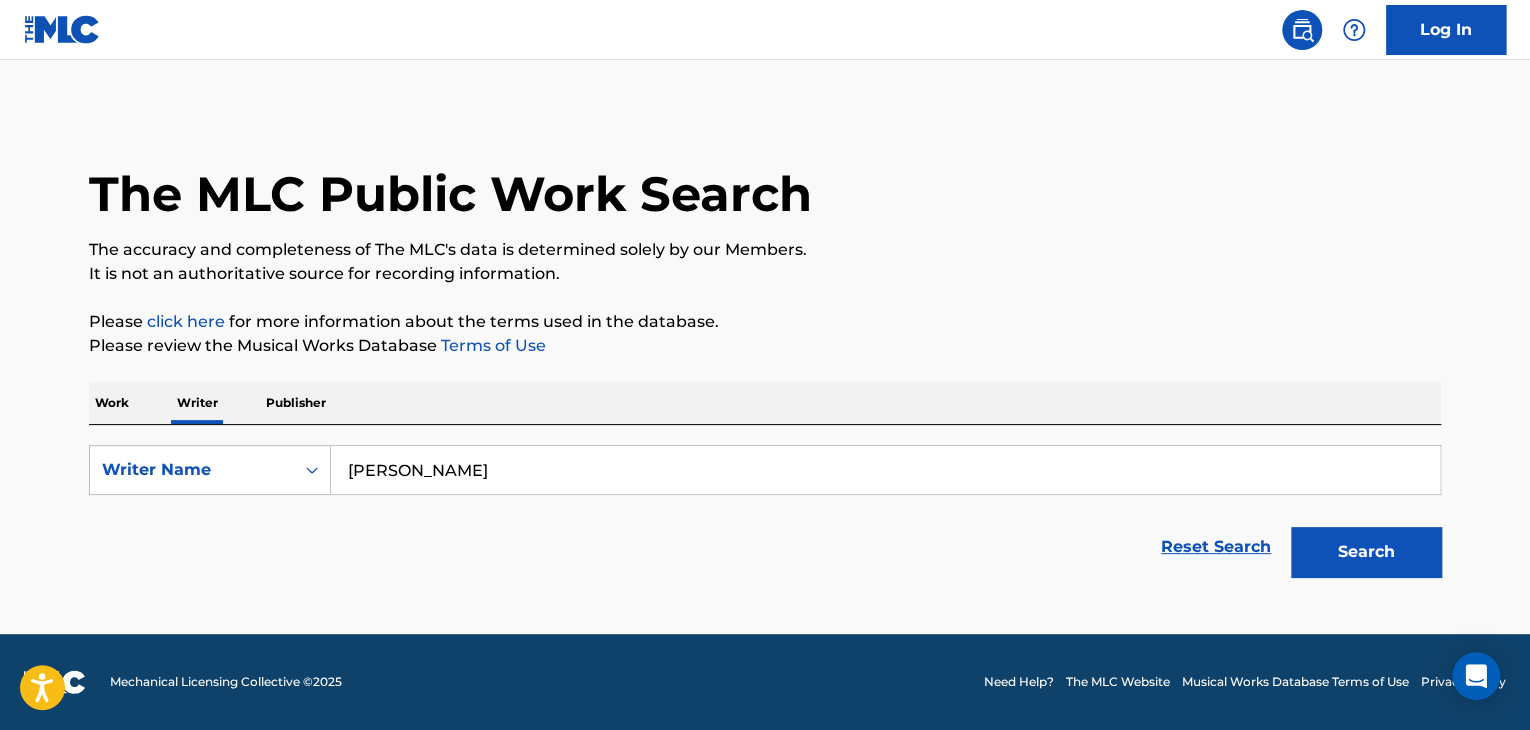 type on "[PERSON_NAME]" 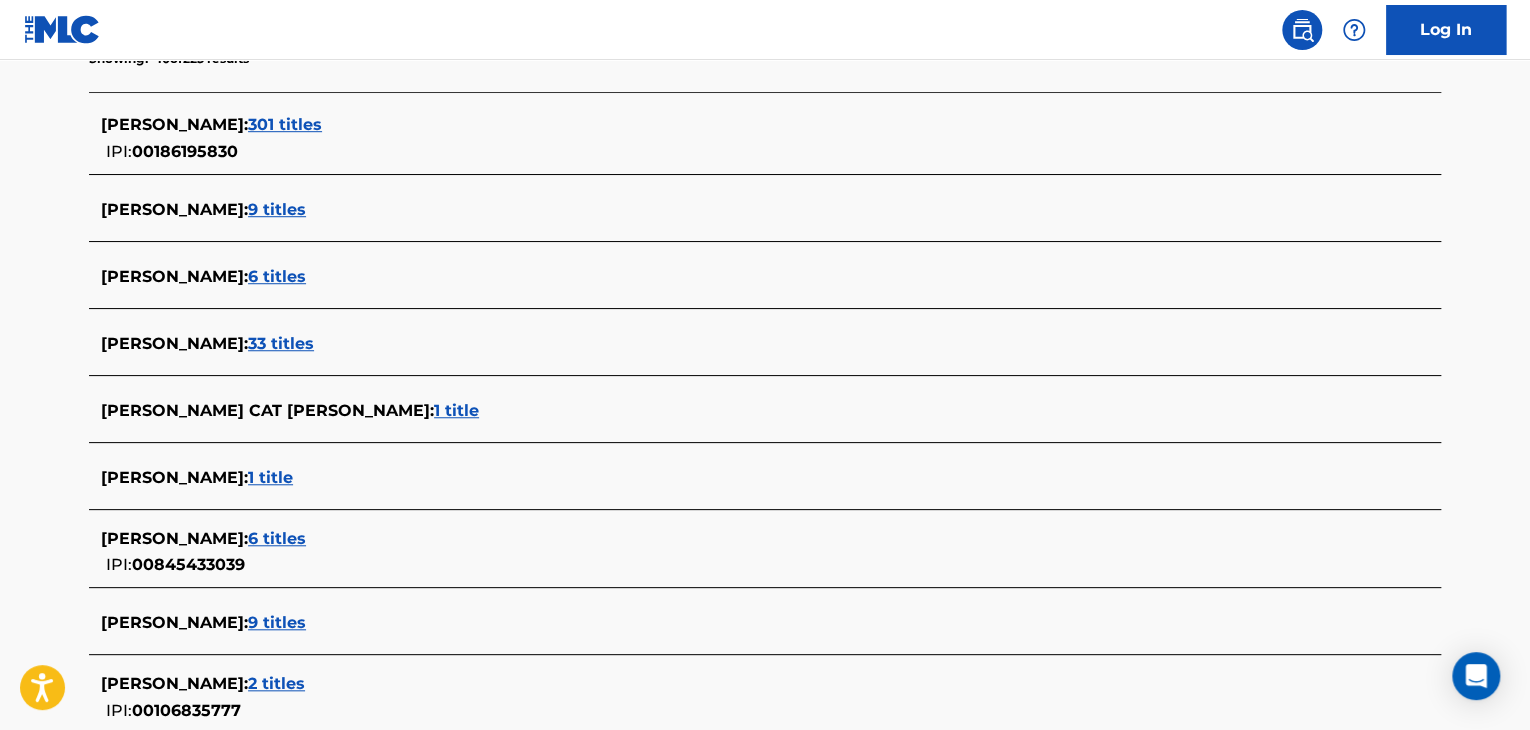 scroll, scrollTop: 619, scrollLeft: 0, axis: vertical 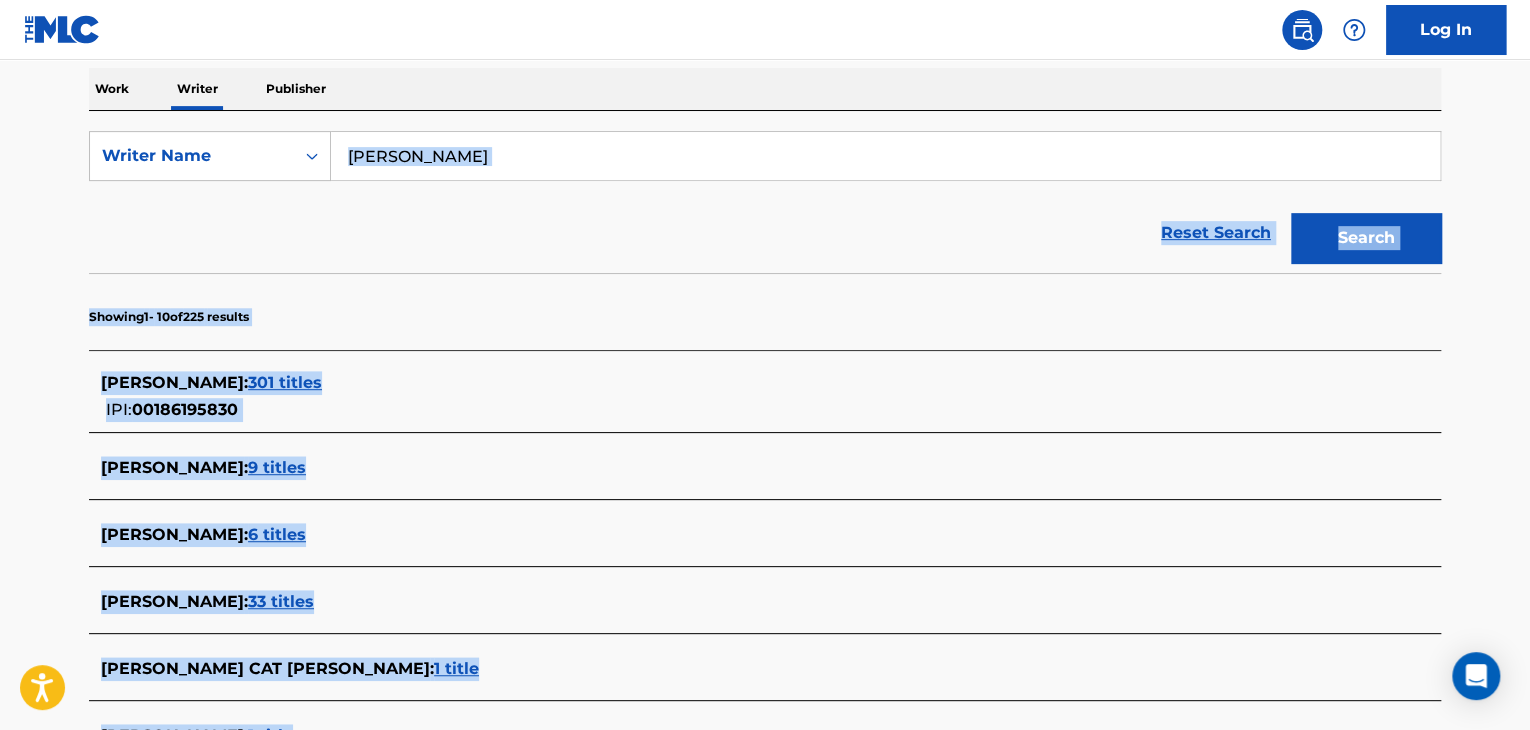 drag, startPoint x: 285, startPoint y: 491, endPoint x: 392, endPoint y: 145, distance: 362.16708 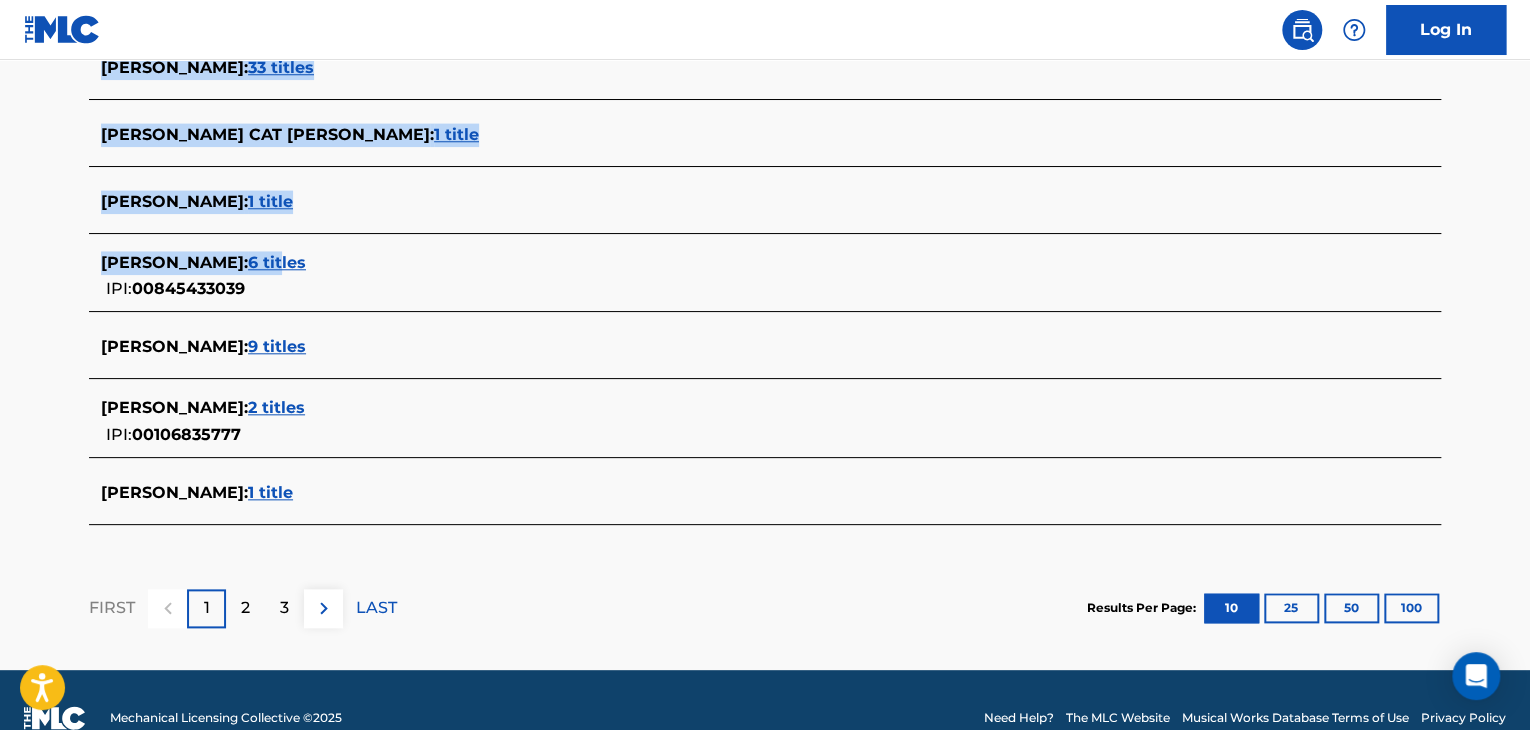 scroll, scrollTop: 850, scrollLeft: 0, axis: vertical 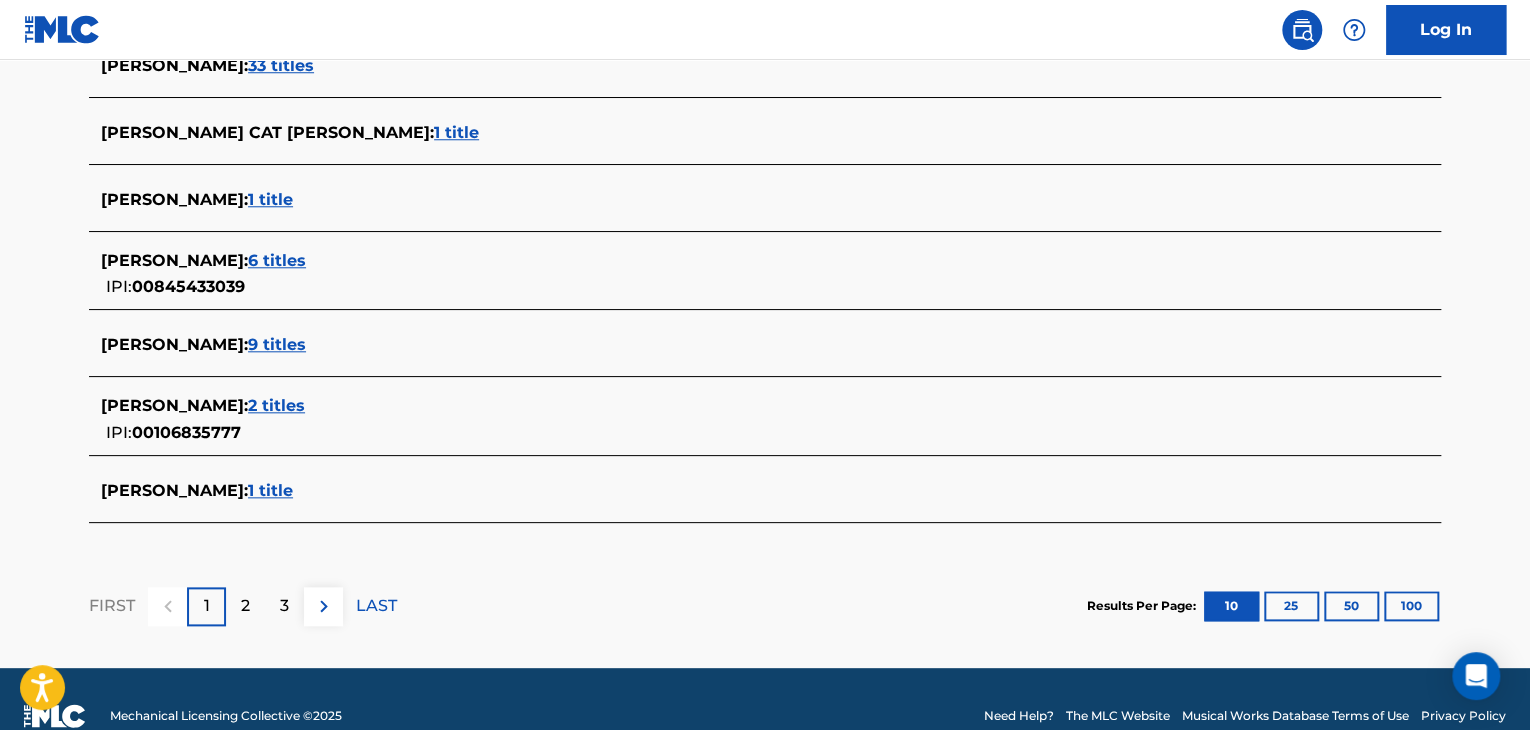 click on "[PERSON_NAME] :  6 titles IPI:  00845433039" at bounding box center [739, 274] 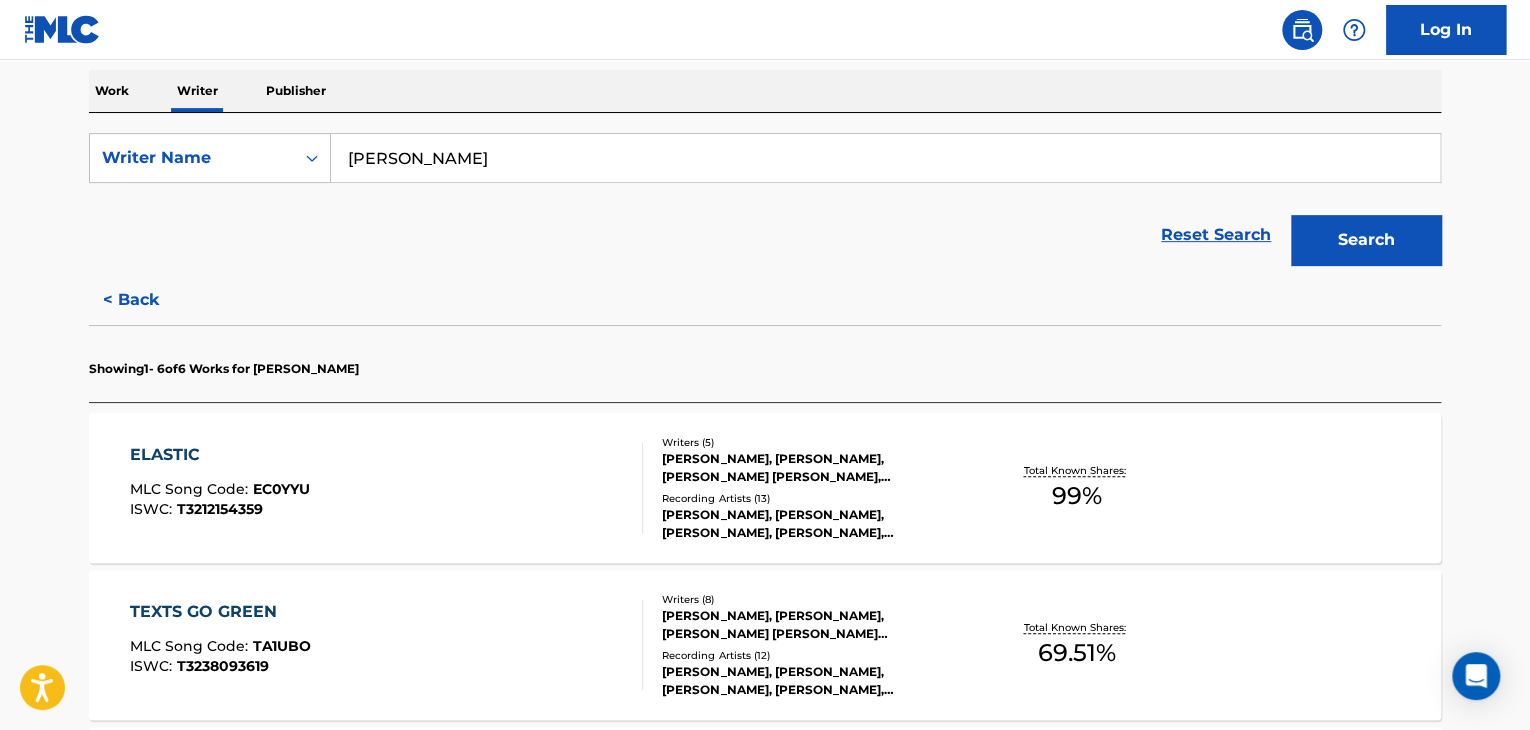 scroll, scrollTop: 0, scrollLeft: 0, axis: both 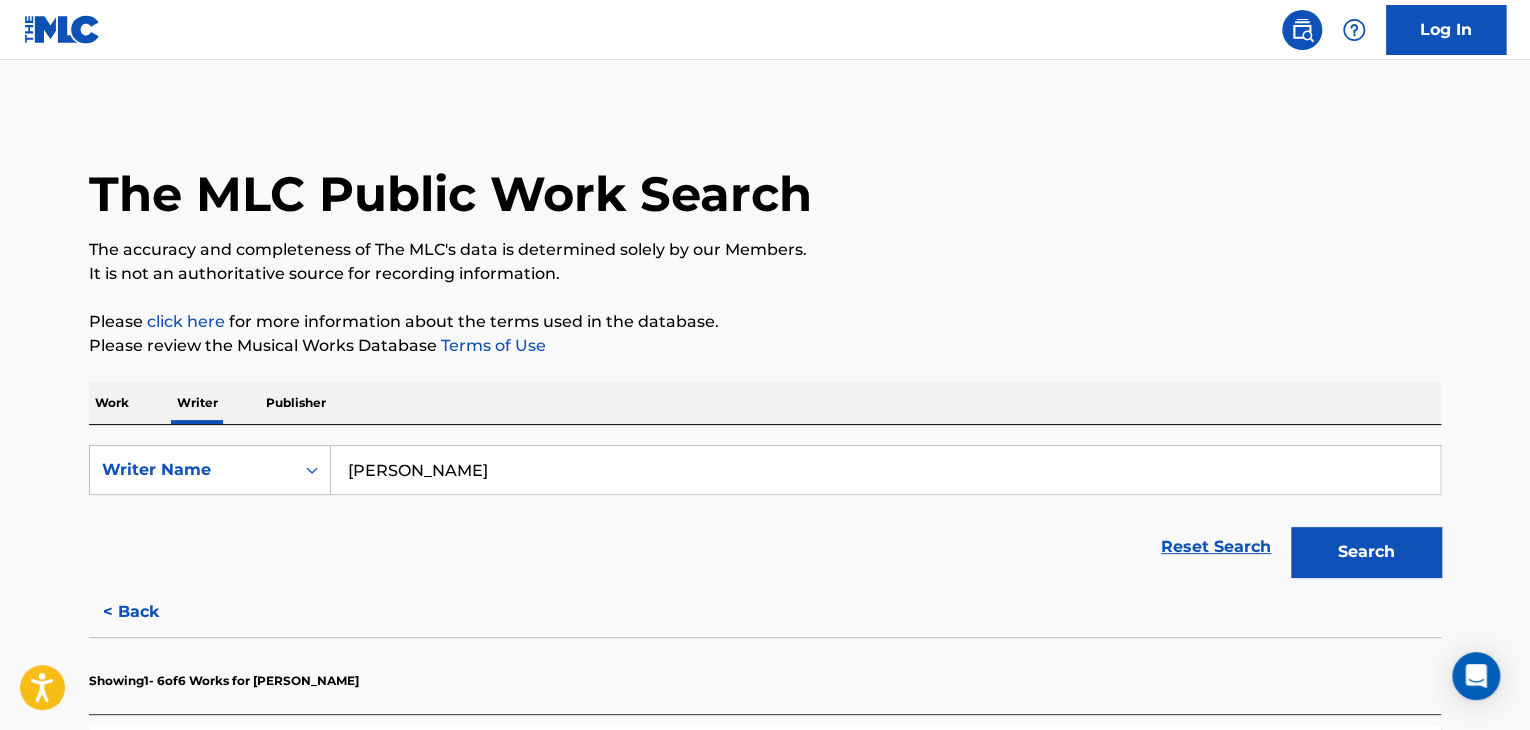 click on "Search" at bounding box center (1366, 552) 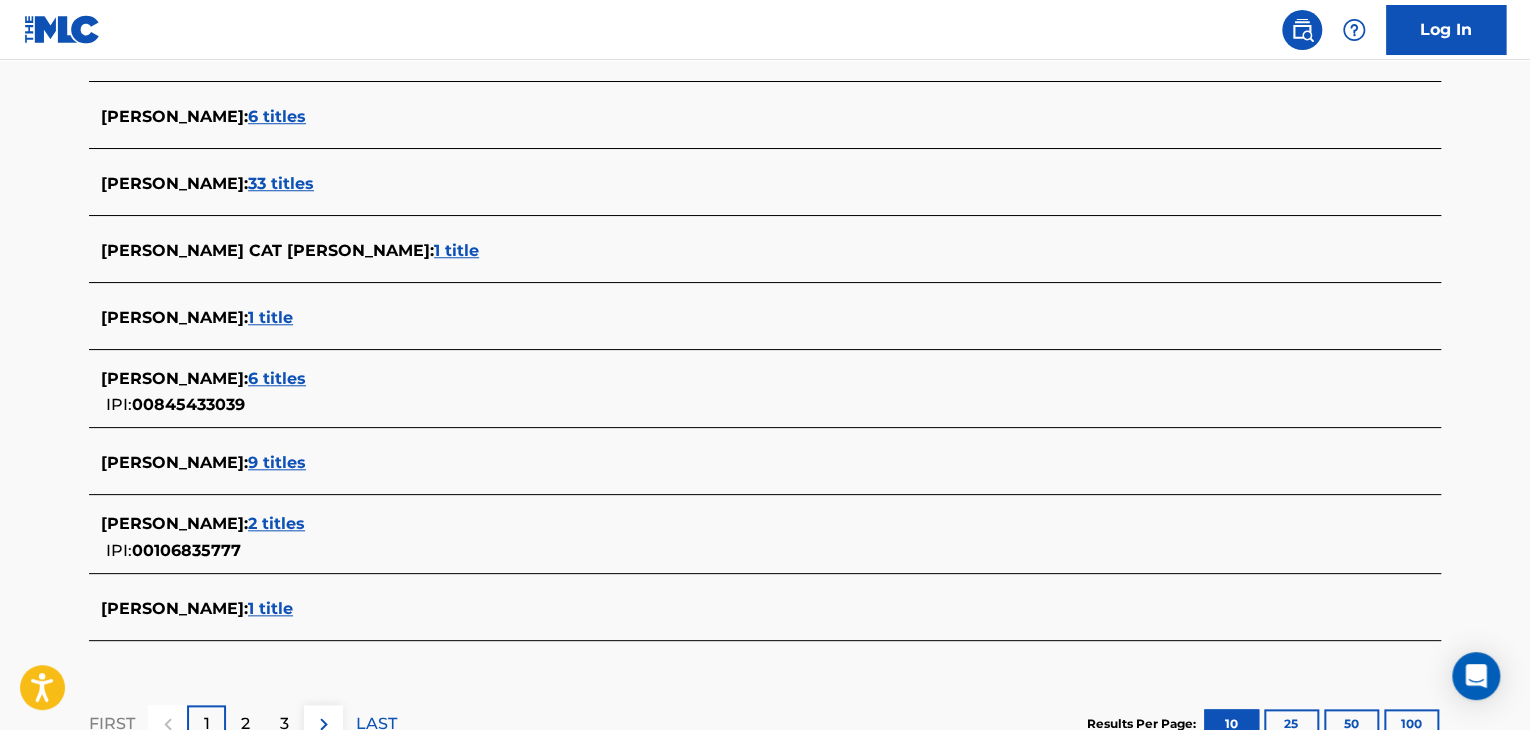 scroll, scrollTop: 741, scrollLeft: 0, axis: vertical 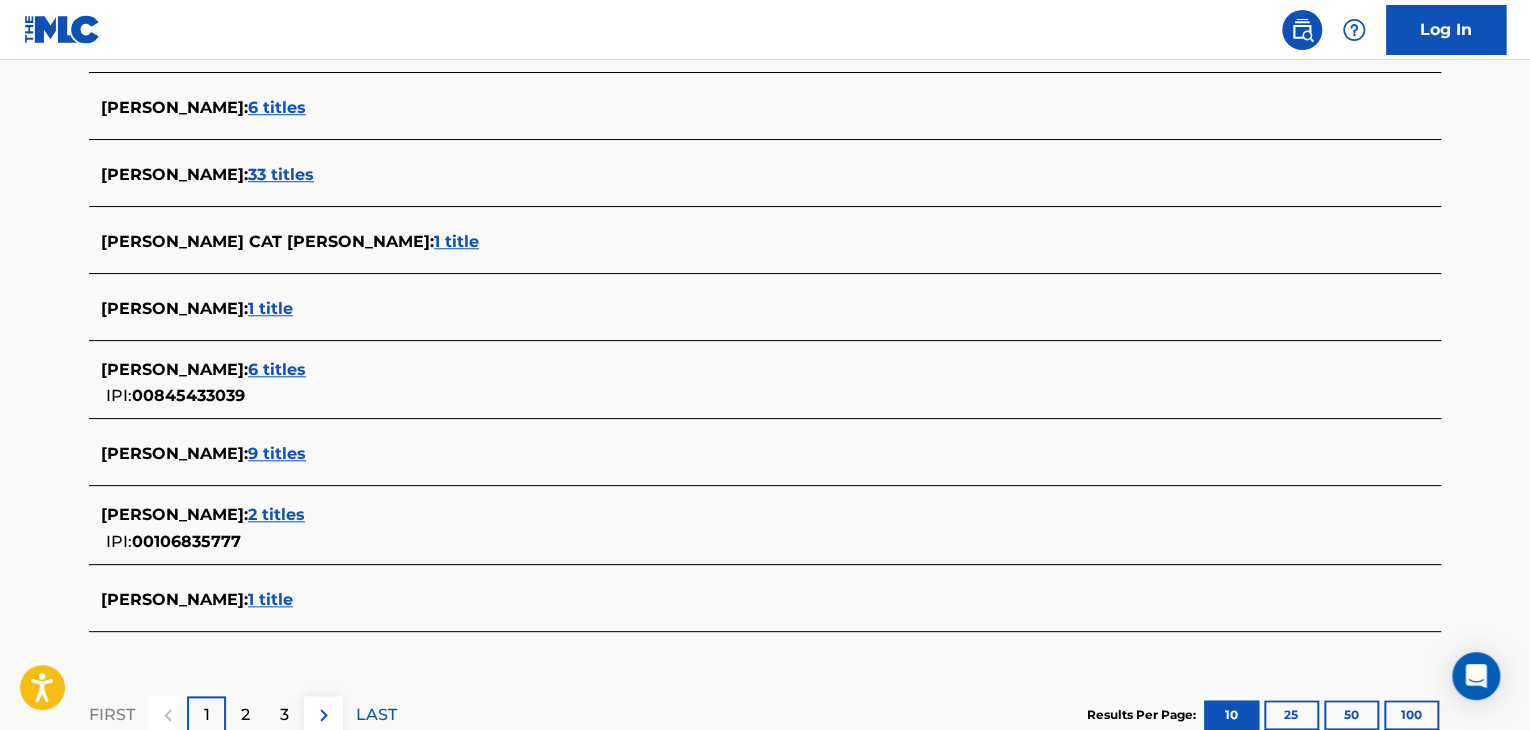 click on "9 titles" at bounding box center [277, 453] 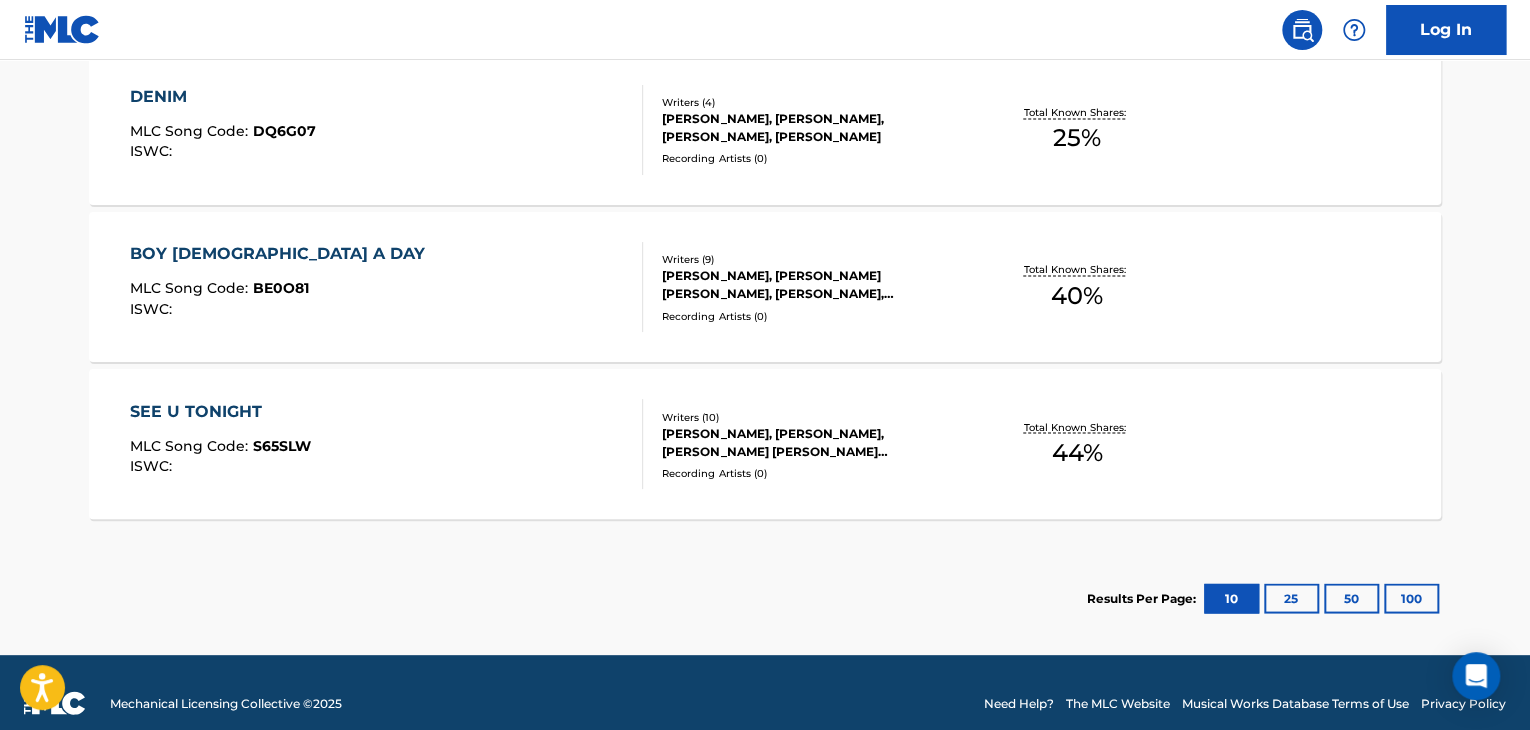scroll, scrollTop: 1632, scrollLeft: 0, axis: vertical 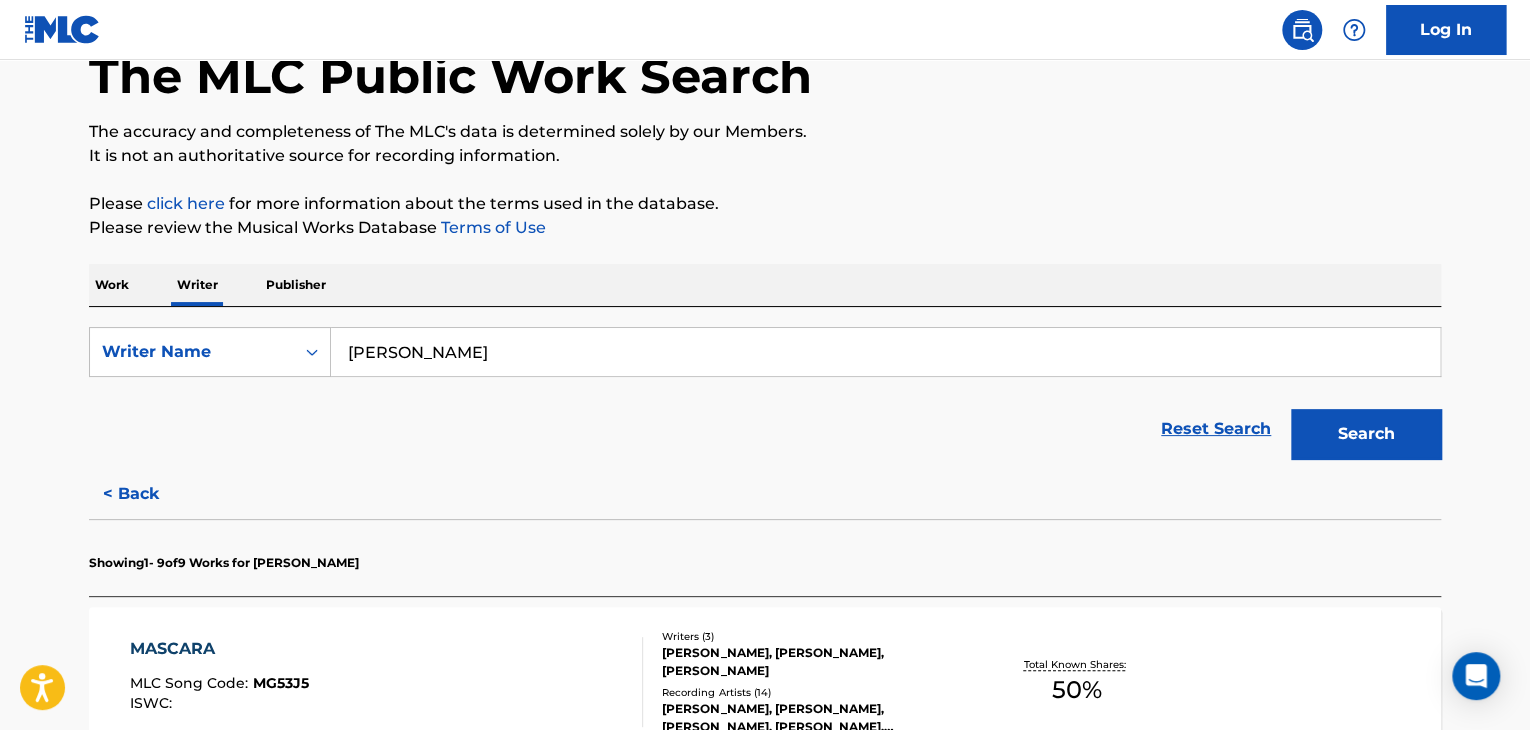 click on "Search" at bounding box center (1366, 434) 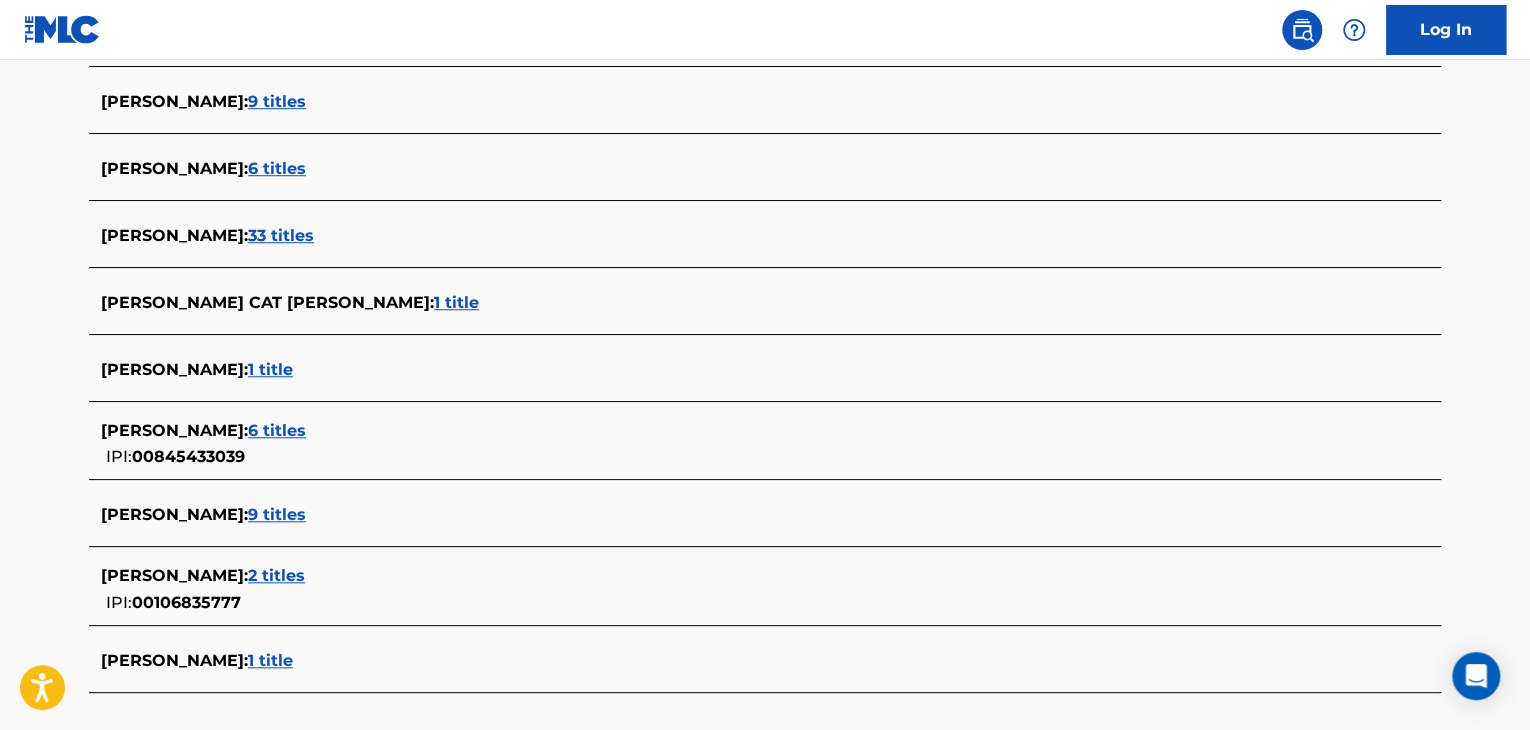 scroll, scrollTop: 882, scrollLeft: 0, axis: vertical 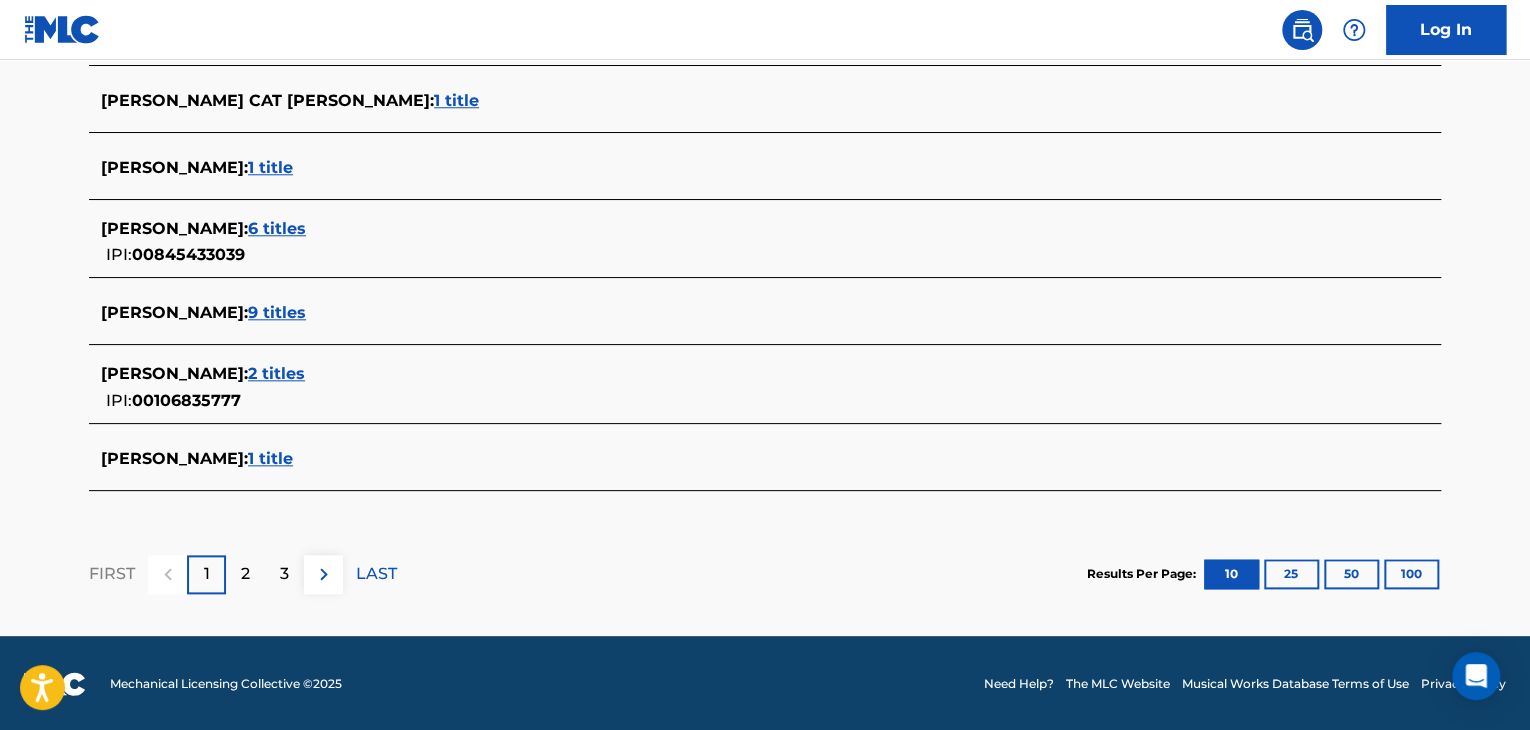 click on "2 titles" at bounding box center (276, 373) 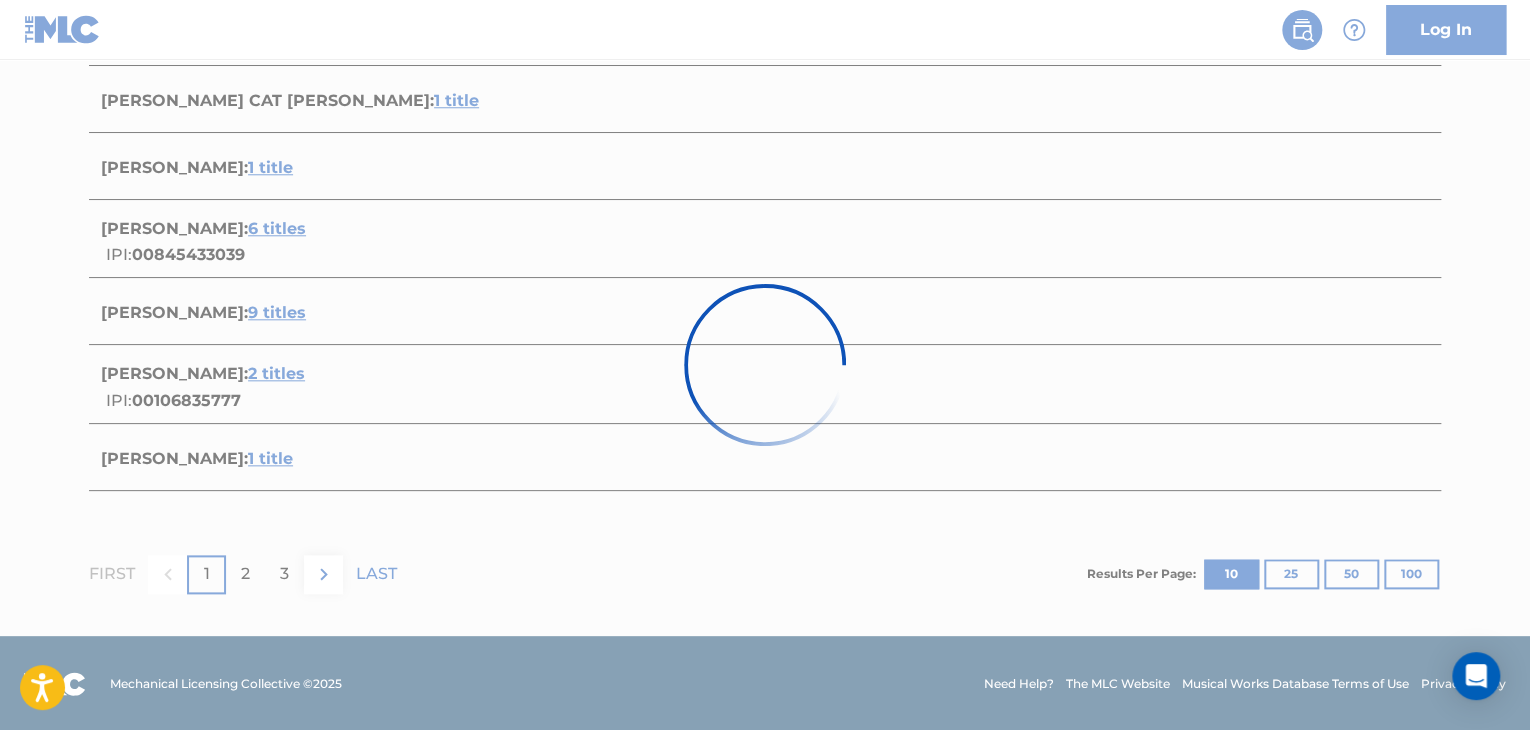 scroll, scrollTop: 533, scrollLeft: 0, axis: vertical 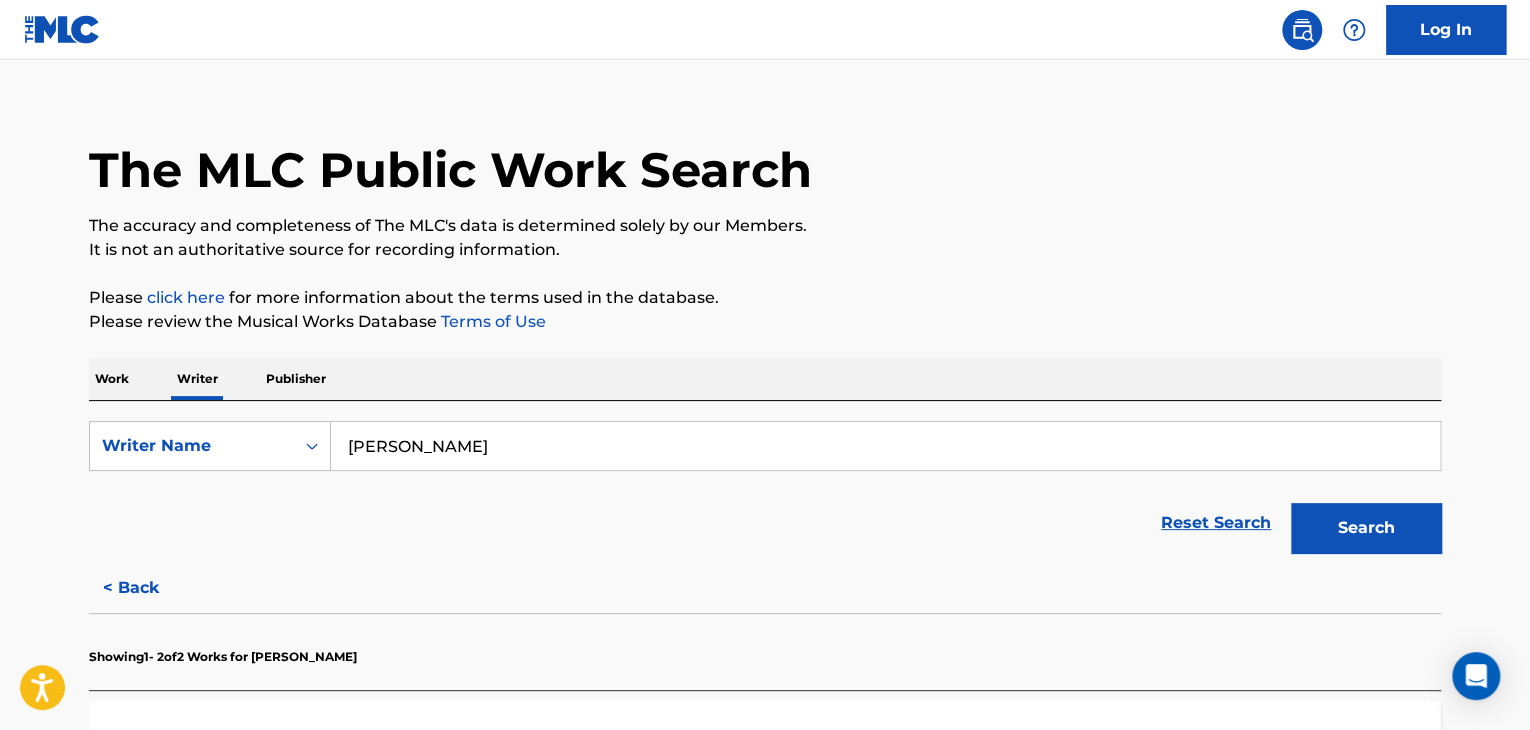 click on "Search" at bounding box center (1366, 528) 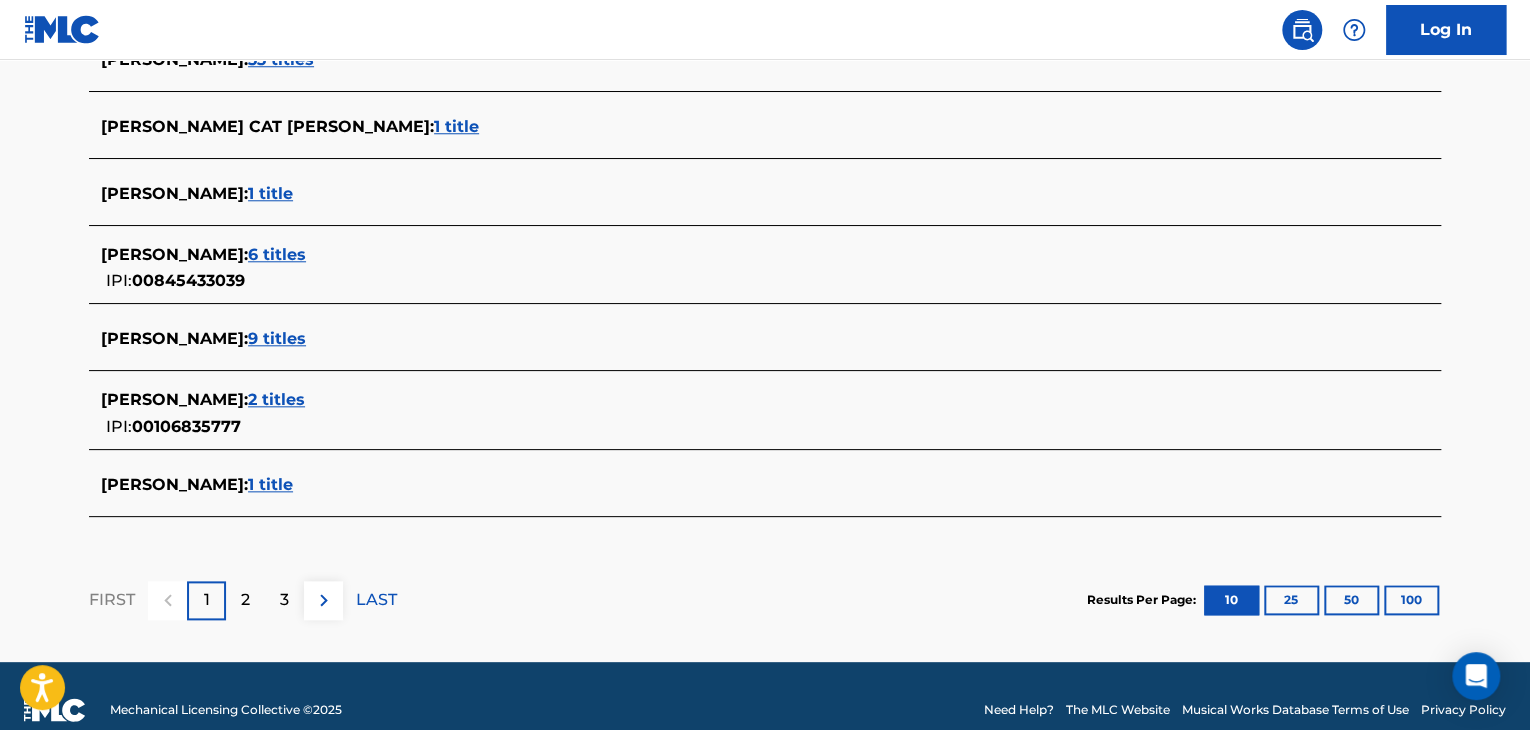 scroll, scrollTop: 882, scrollLeft: 0, axis: vertical 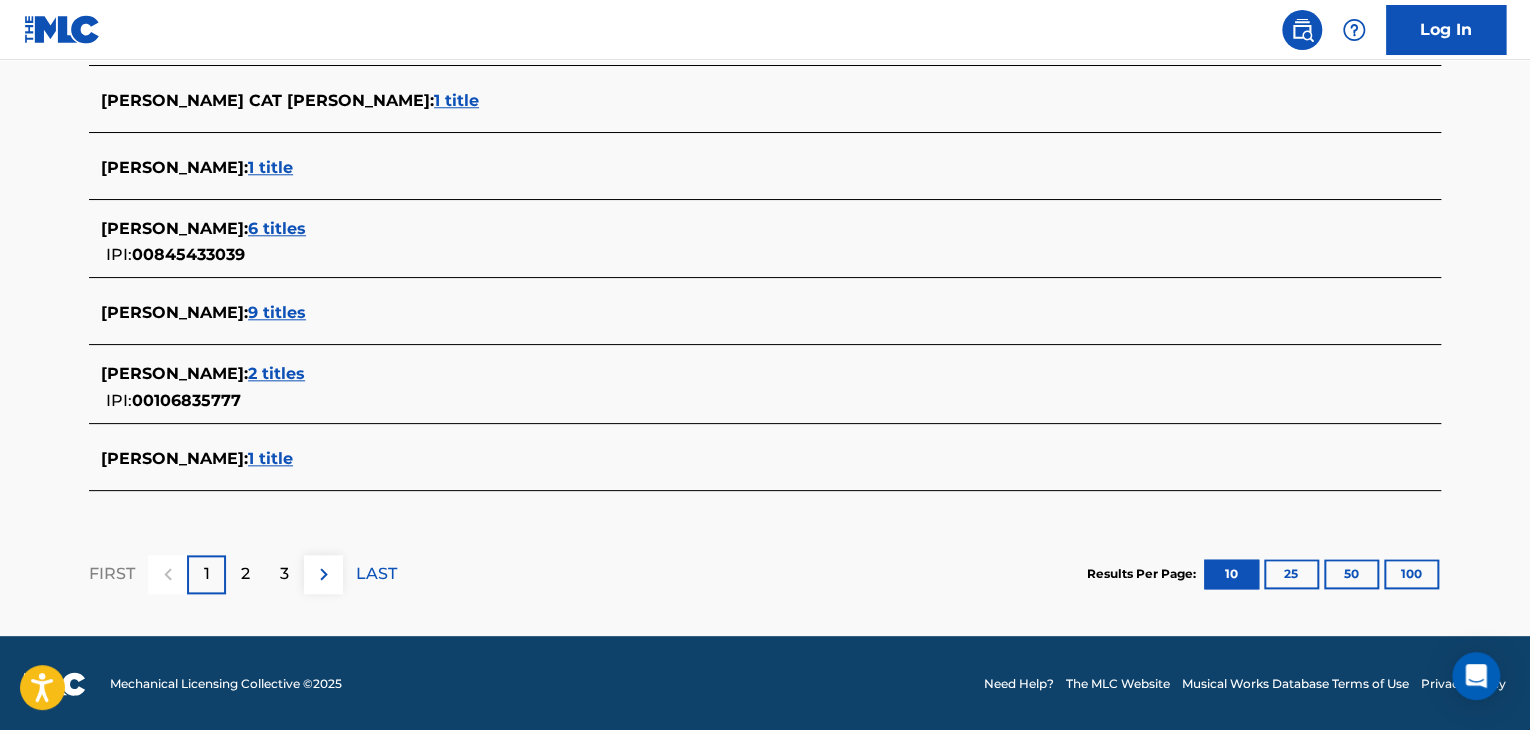 click on "2" at bounding box center (245, 574) 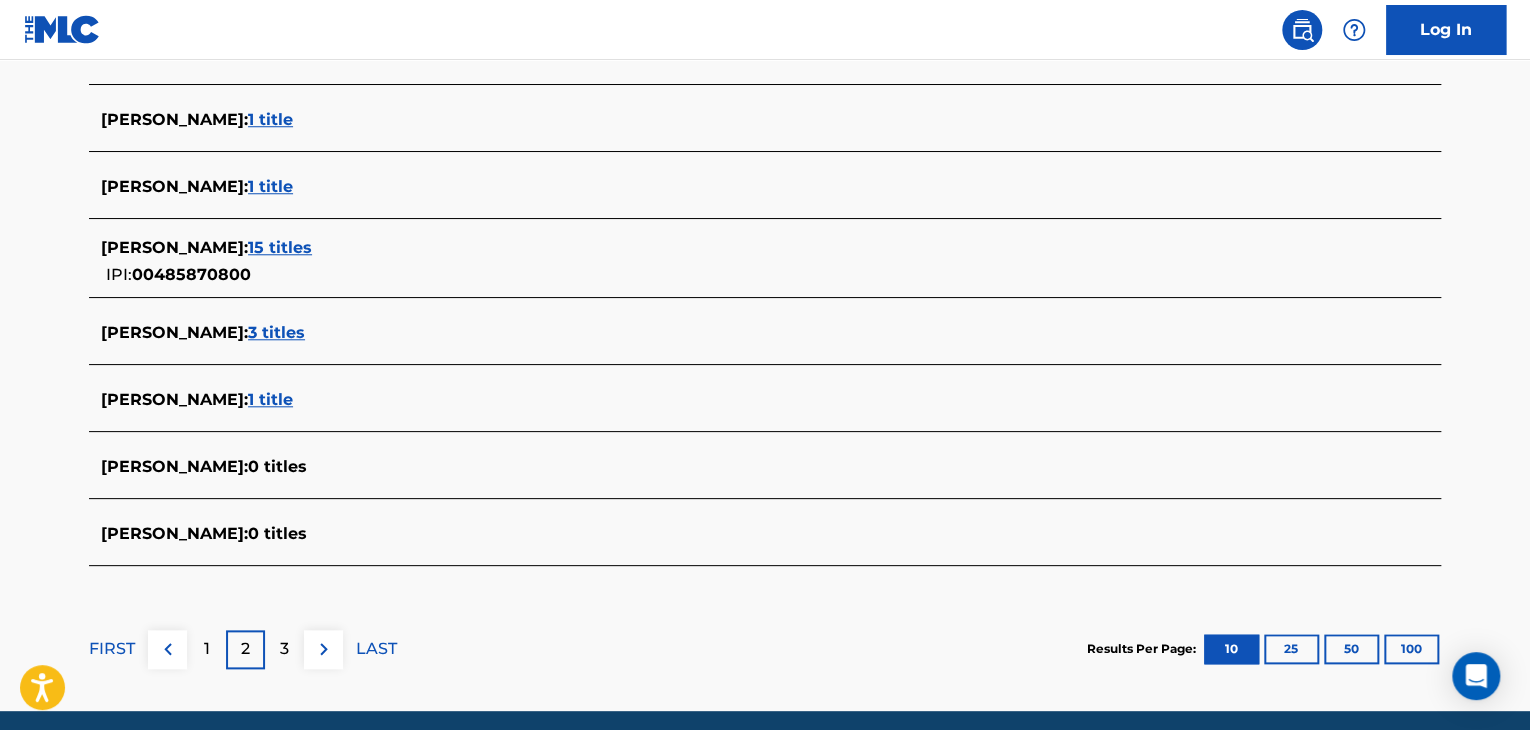 scroll, scrollTop: 787, scrollLeft: 0, axis: vertical 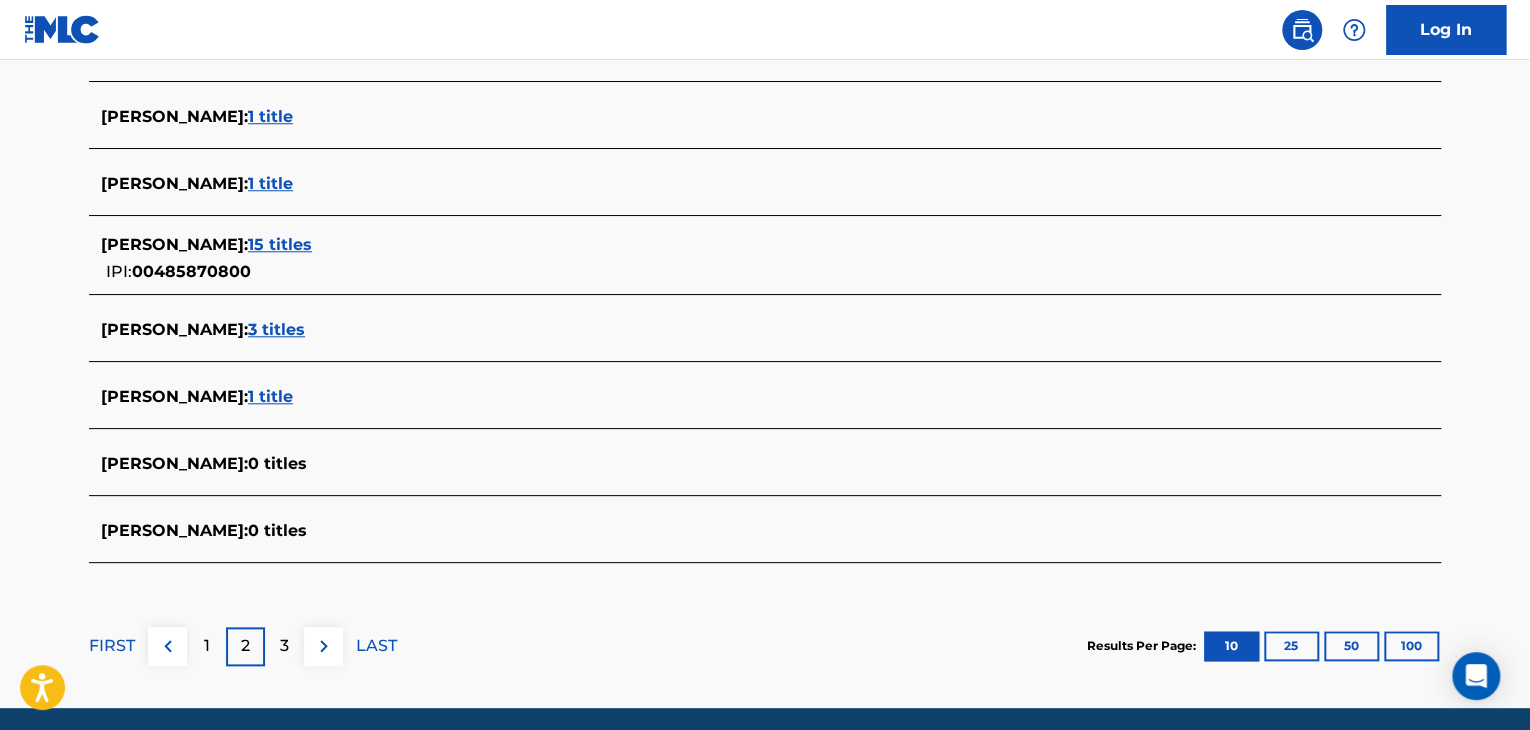 click on "3" at bounding box center [284, 646] 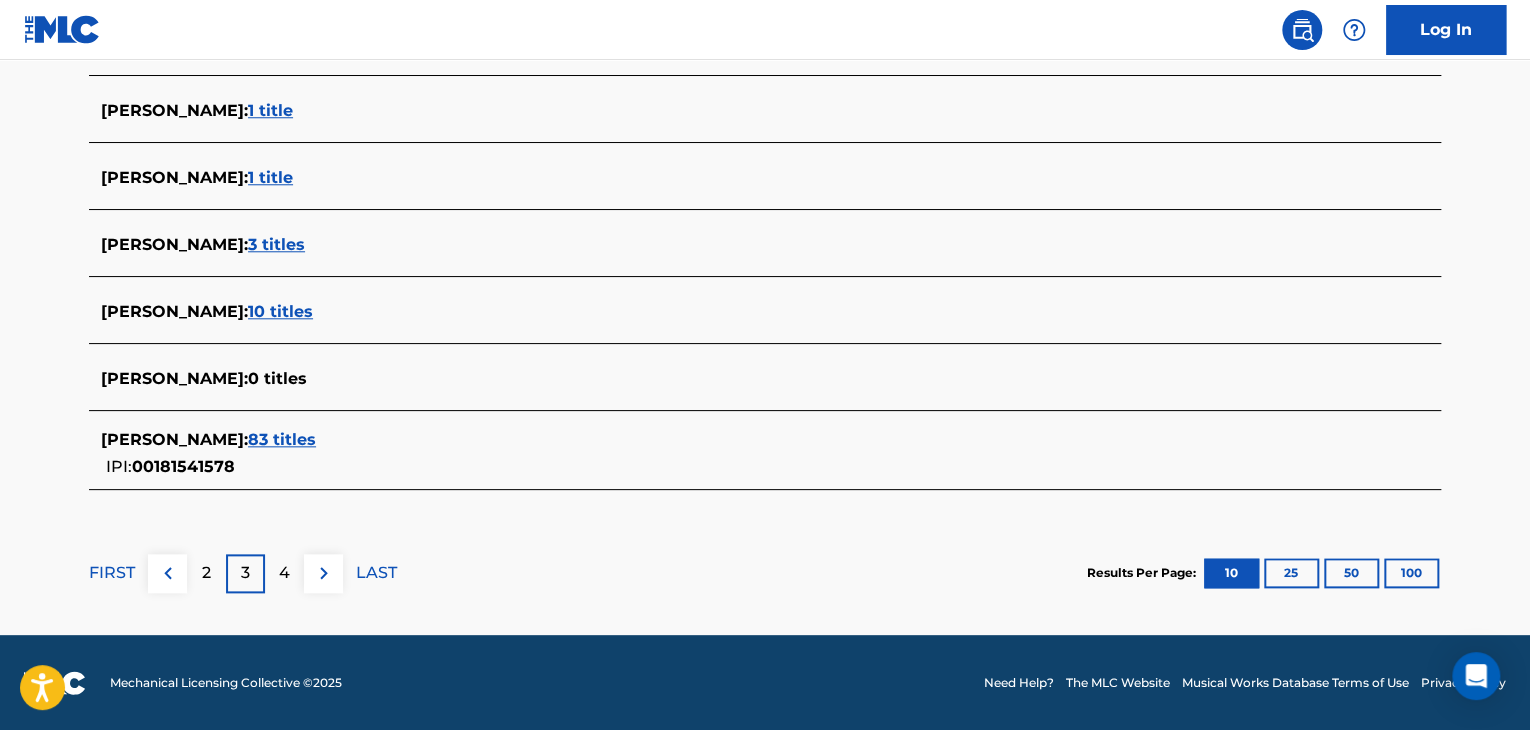 click on "4" at bounding box center (284, 573) 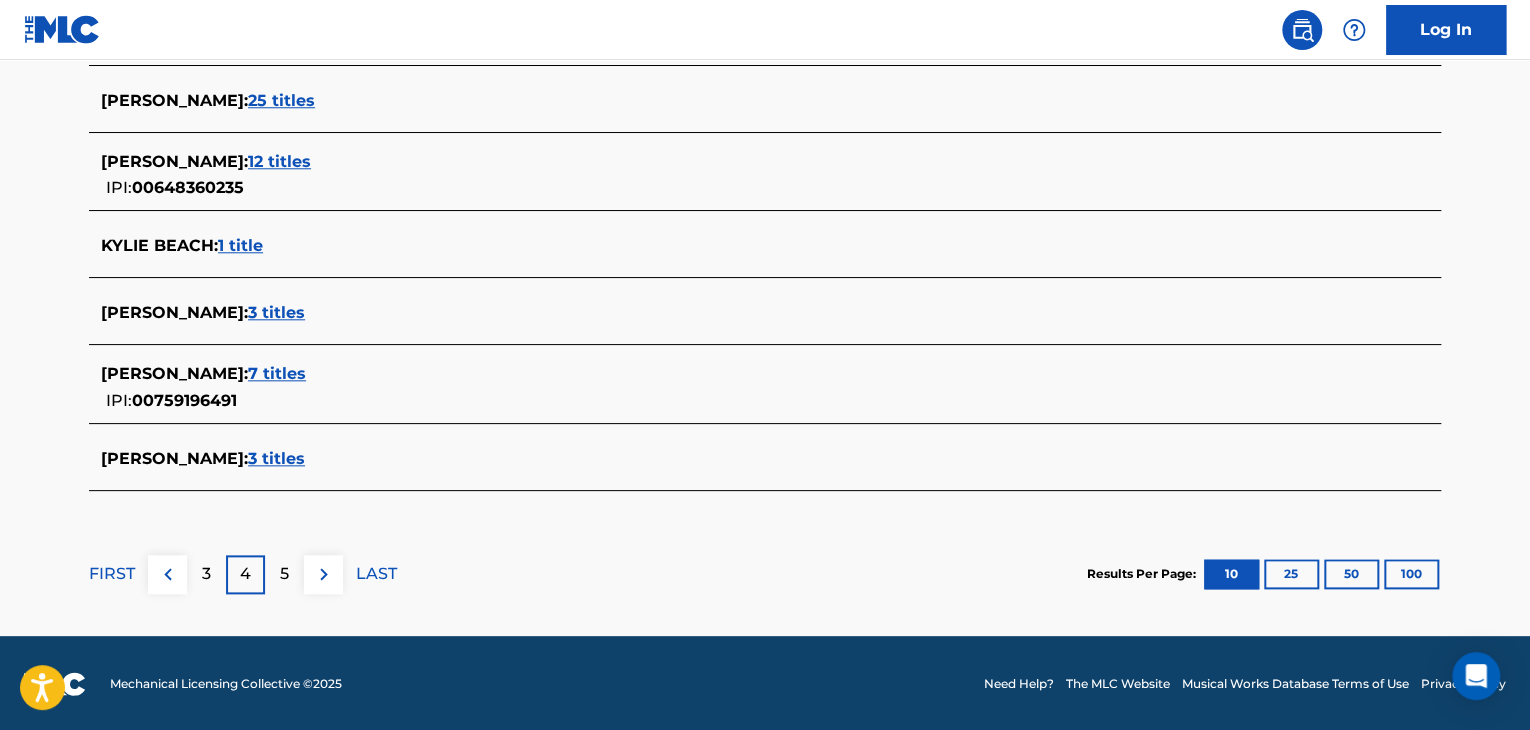 click on "5" at bounding box center [284, 574] 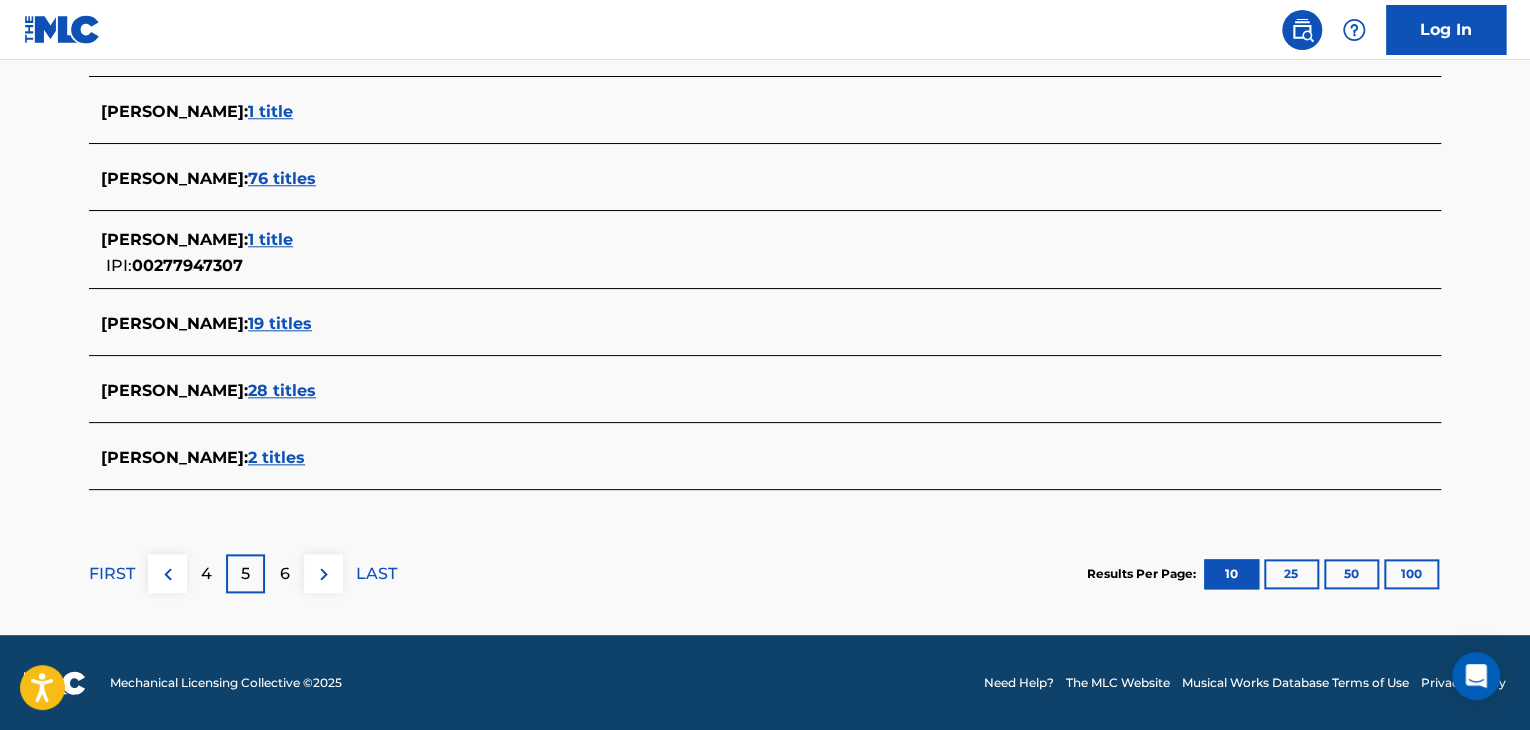 click on "6" at bounding box center [284, 573] 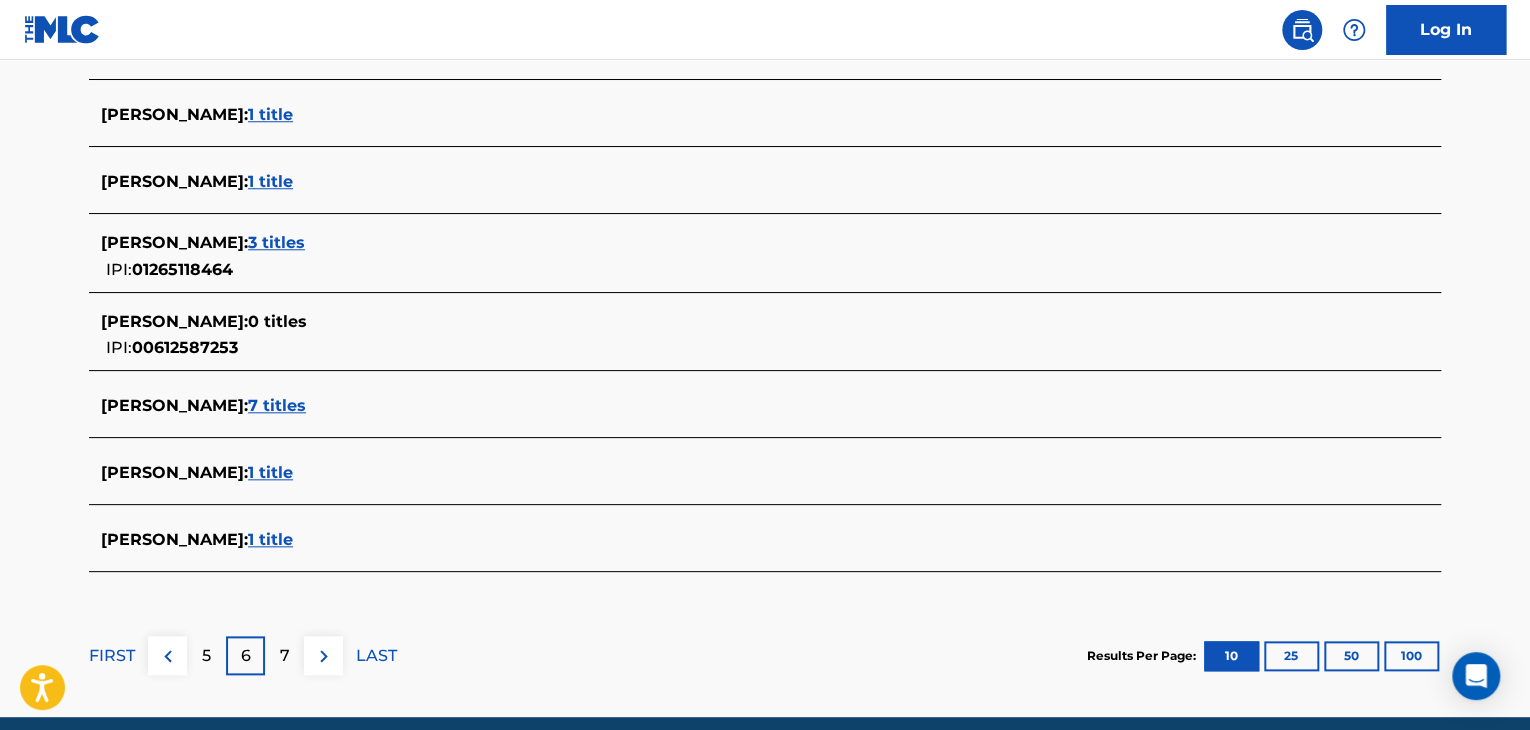 scroll, scrollTop: 791, scrollLeft: 0, axis: vertical 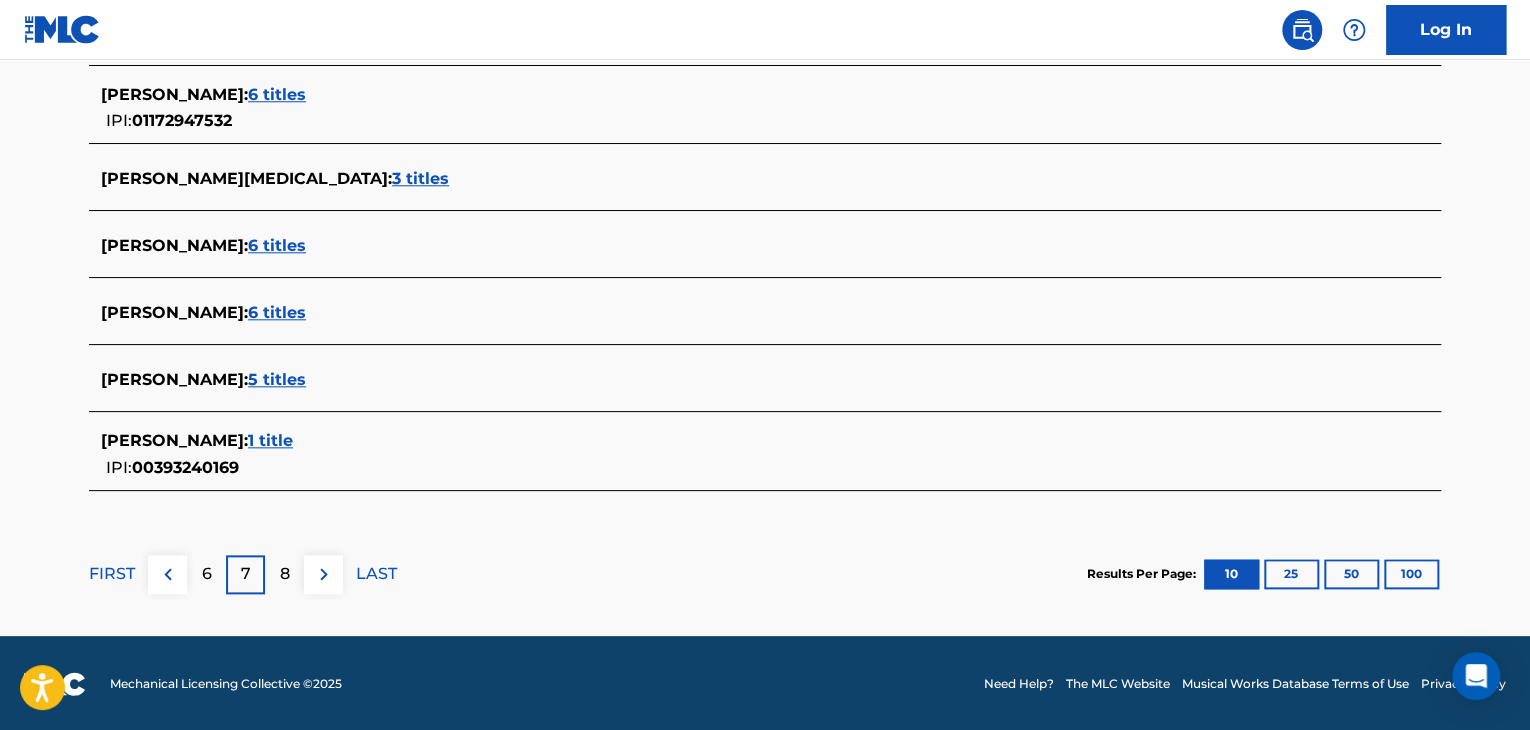 click on "8" at bounding box center [284, 574] 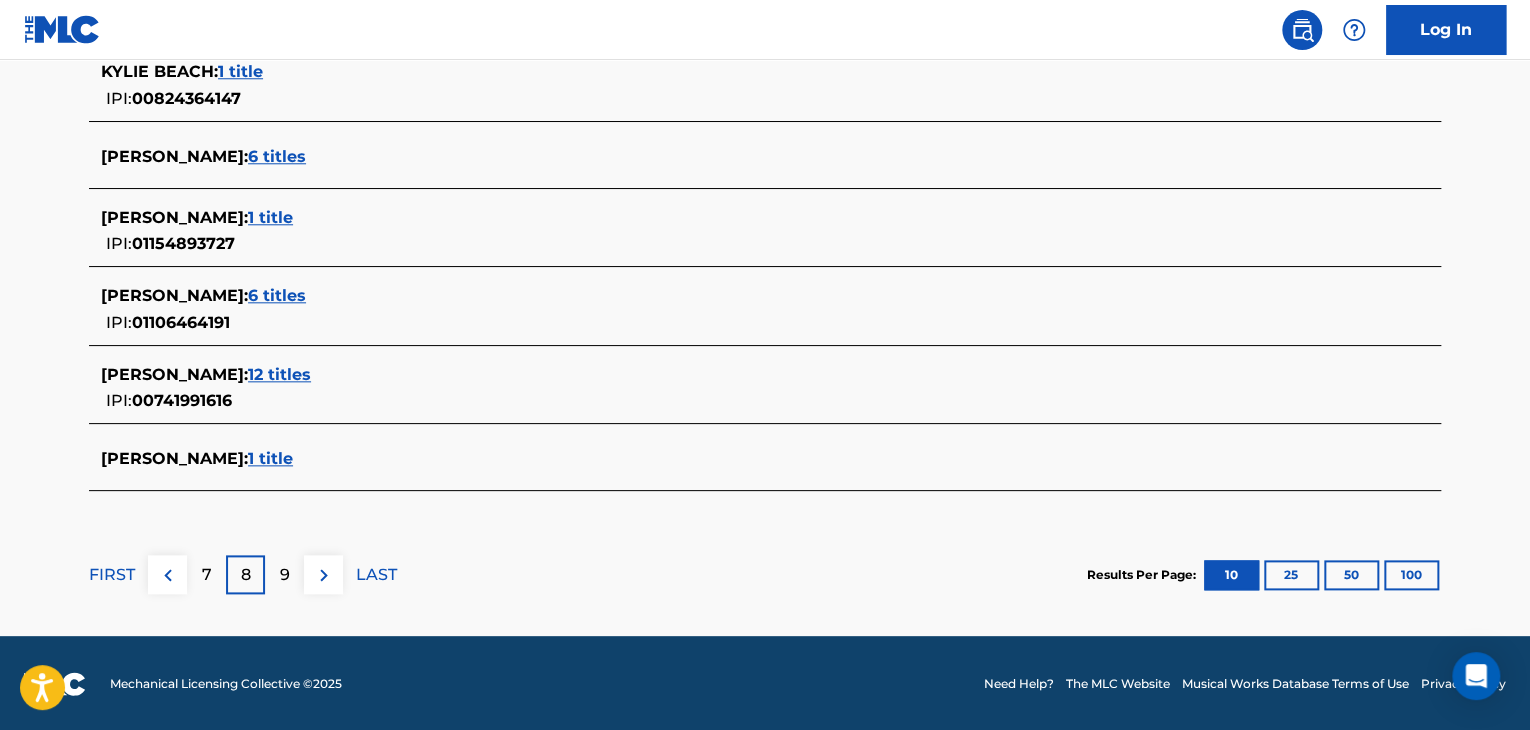 click on "9" at bounding box center [285, 575] 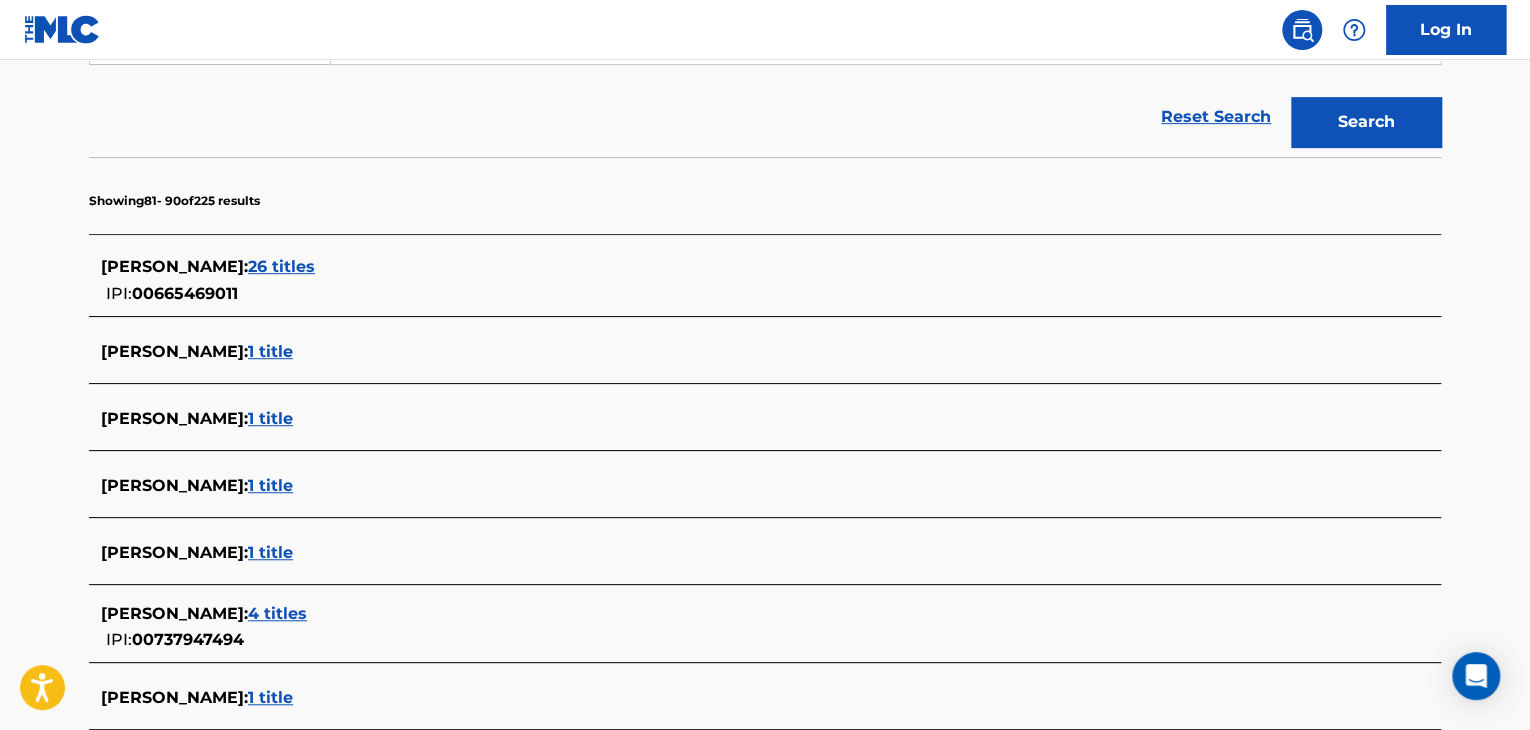 scroll, scrollTop: 0, scrollLeft: 0, axis: both 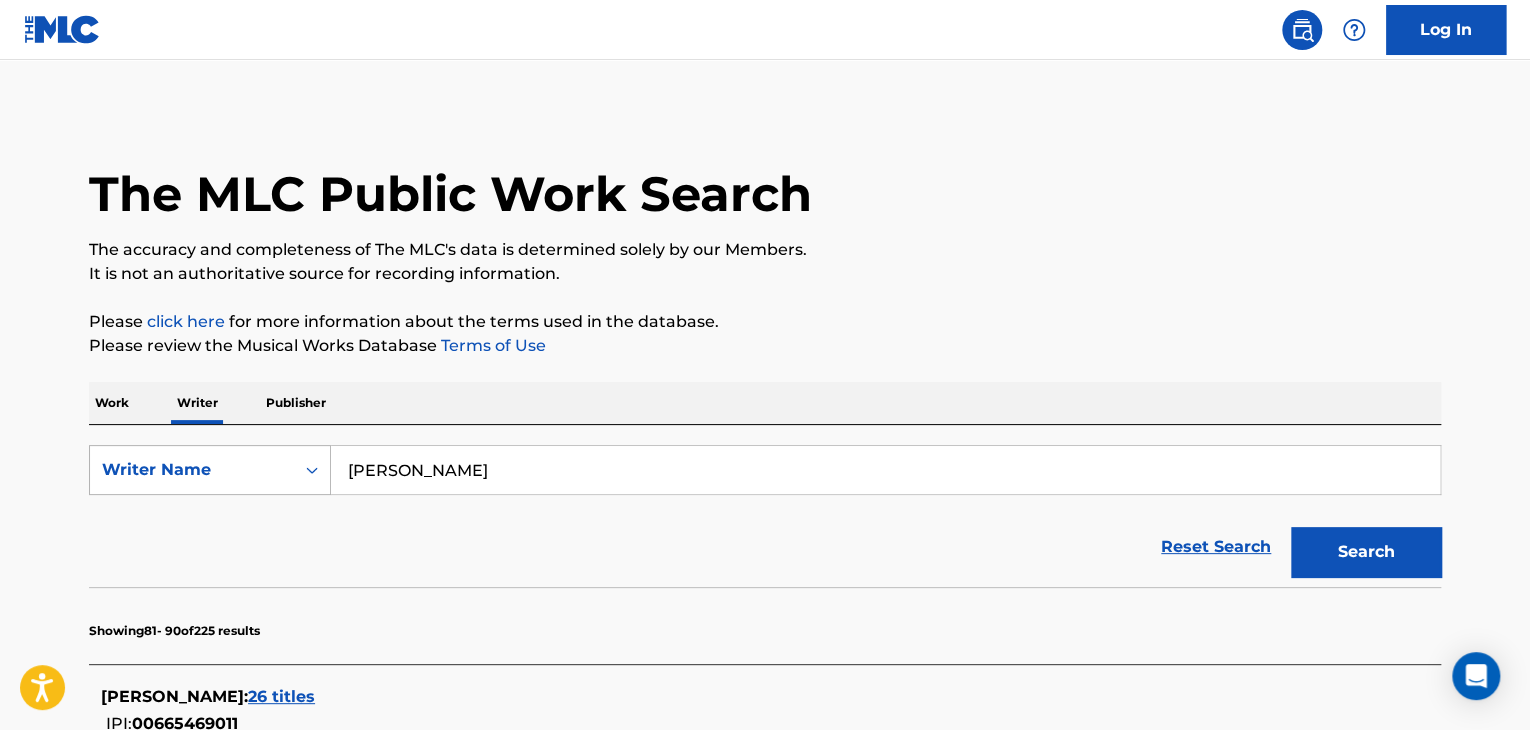drag, startPoint x: 383, startPoint y: 473, endPoint x: 322, endPoint y: 472, distance: 61.008198 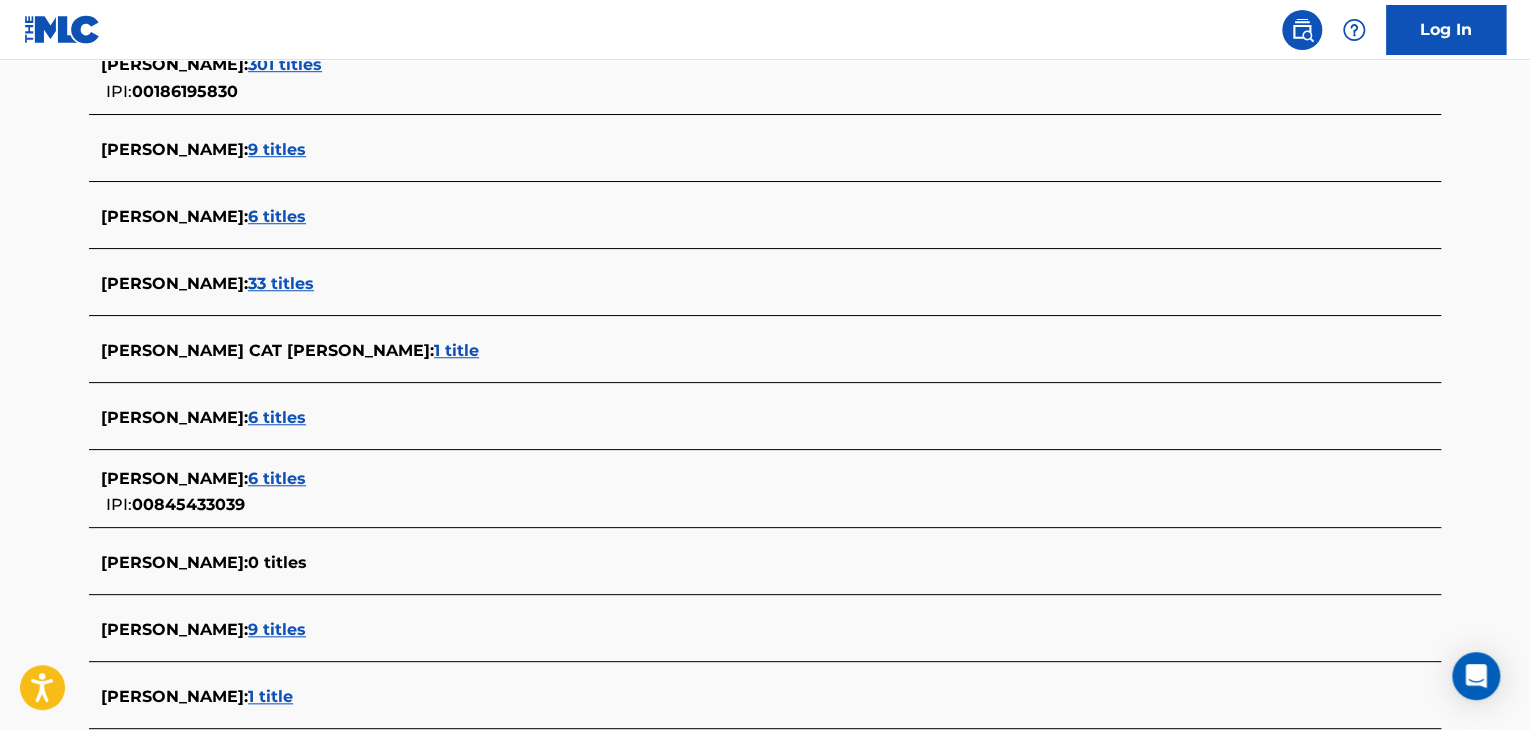 scroll, scrollTop: 632, scrollLeft: 0, axis: vertical 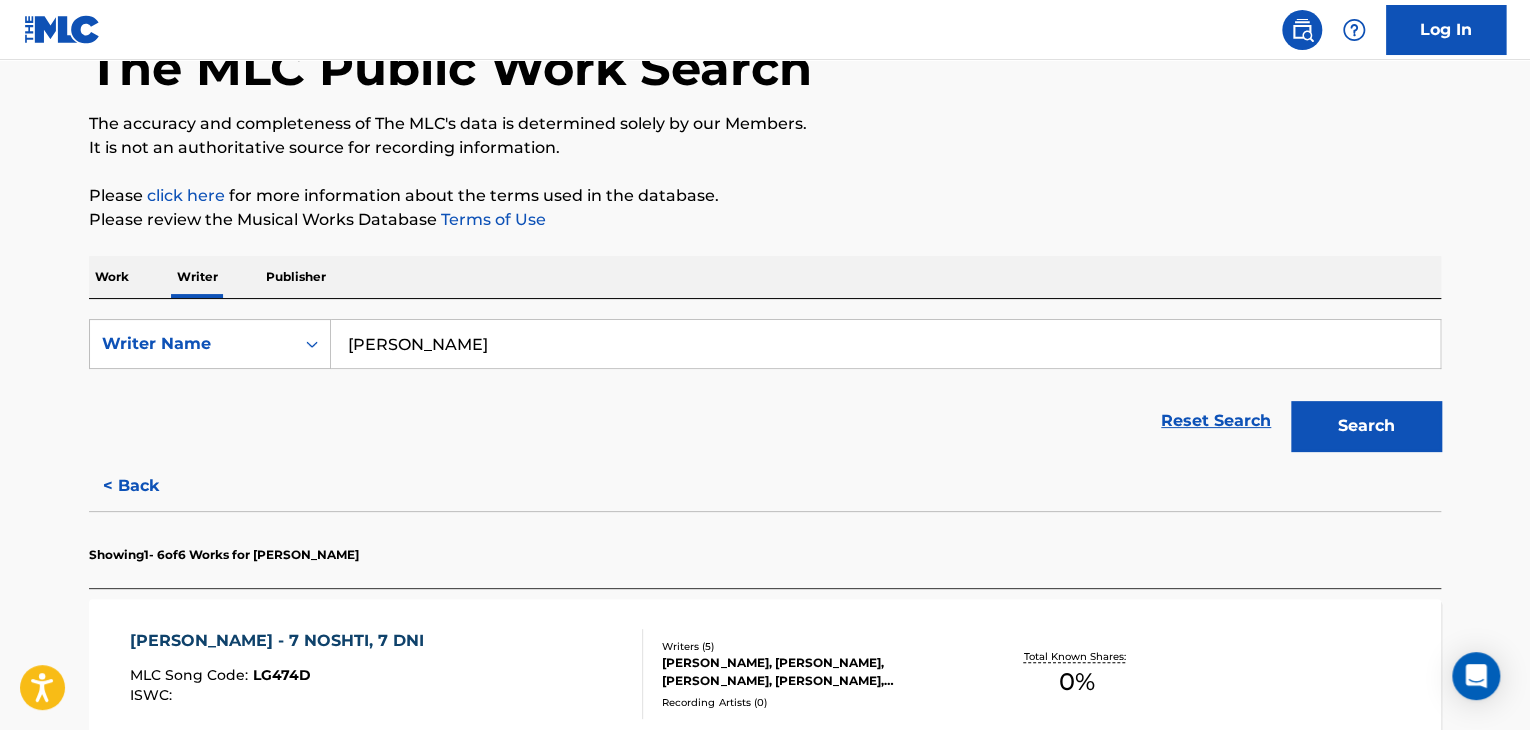 click on "Search" at bounding box center [1366, 426] 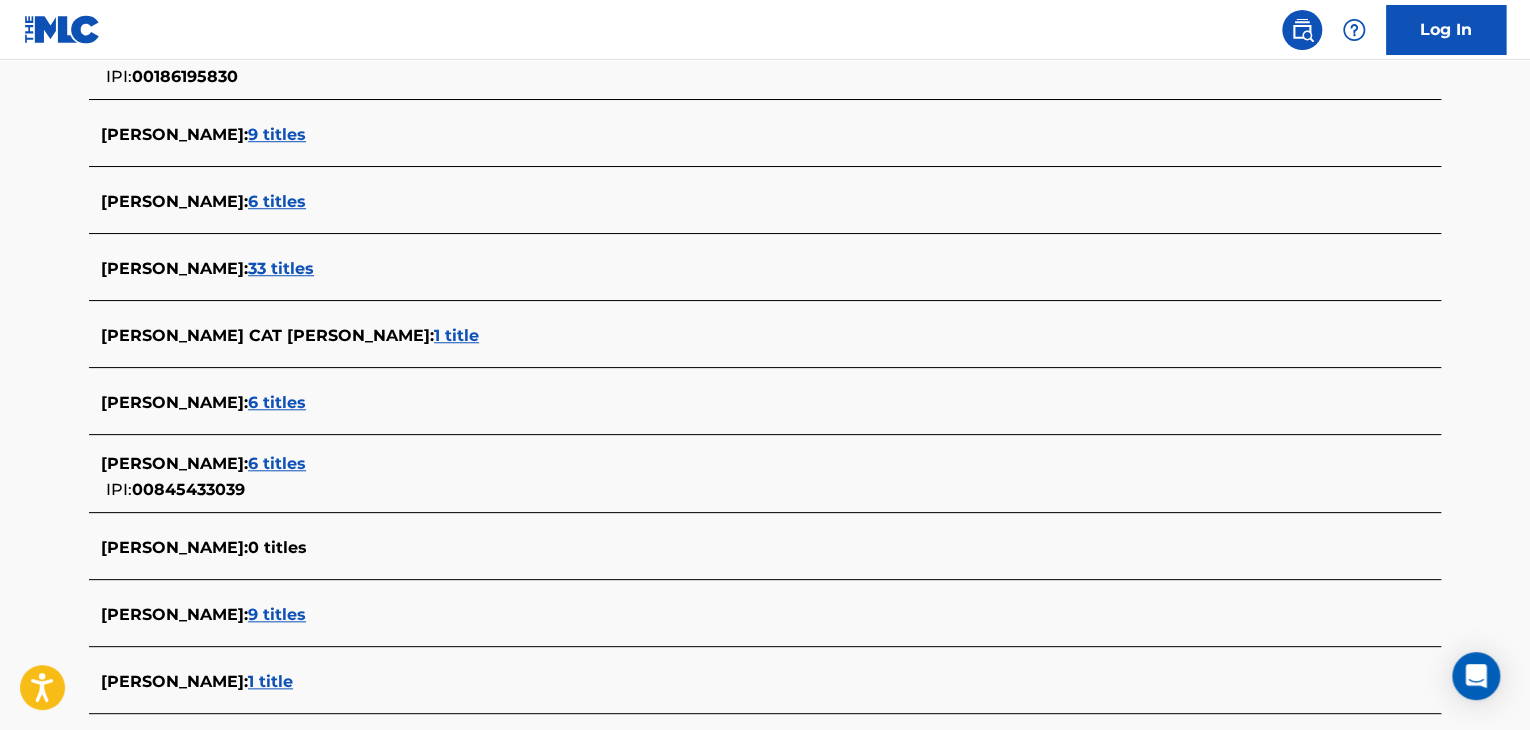 scroll, scrollTop: 651, scrollLeft: 0, axis: vertical 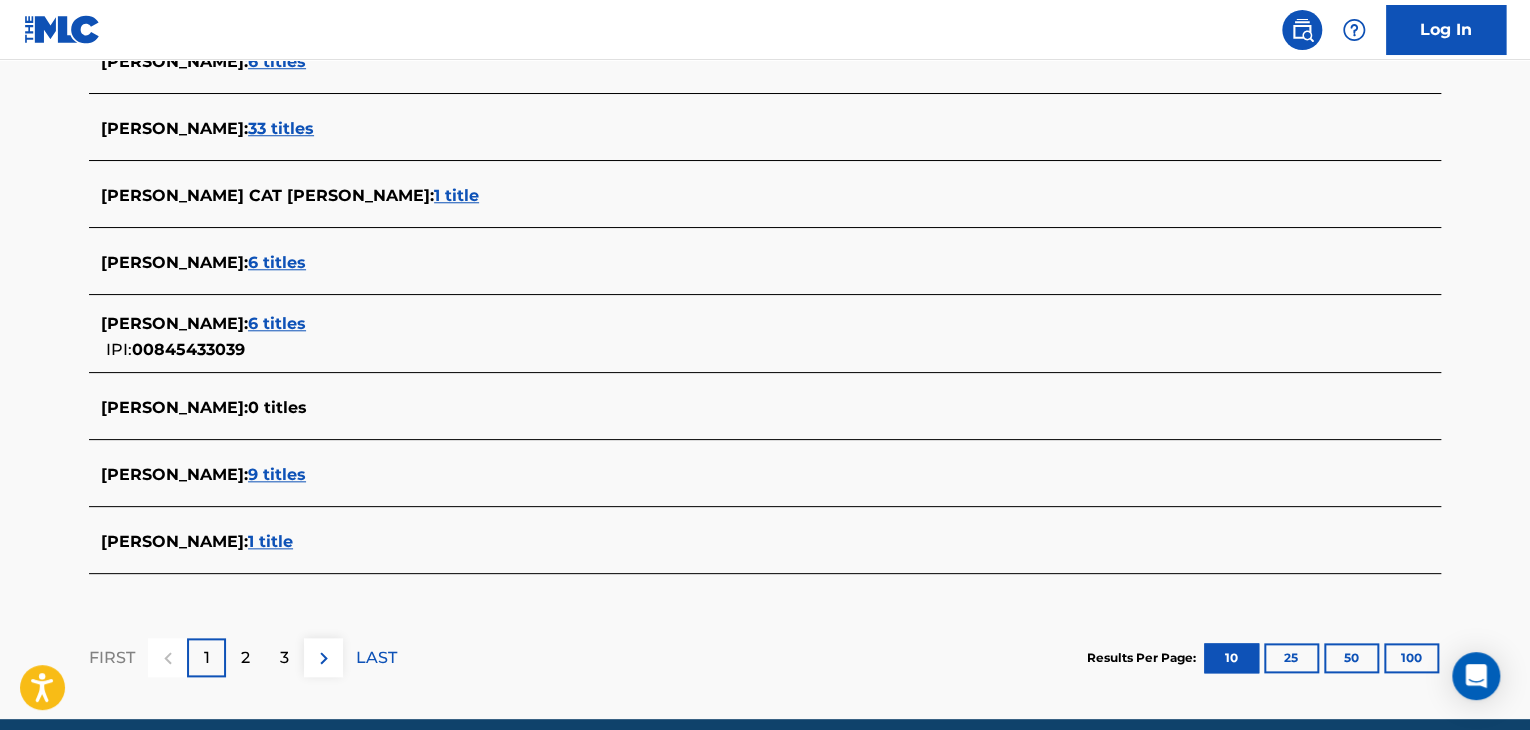 click on "2" at bounding box center [245, 658] 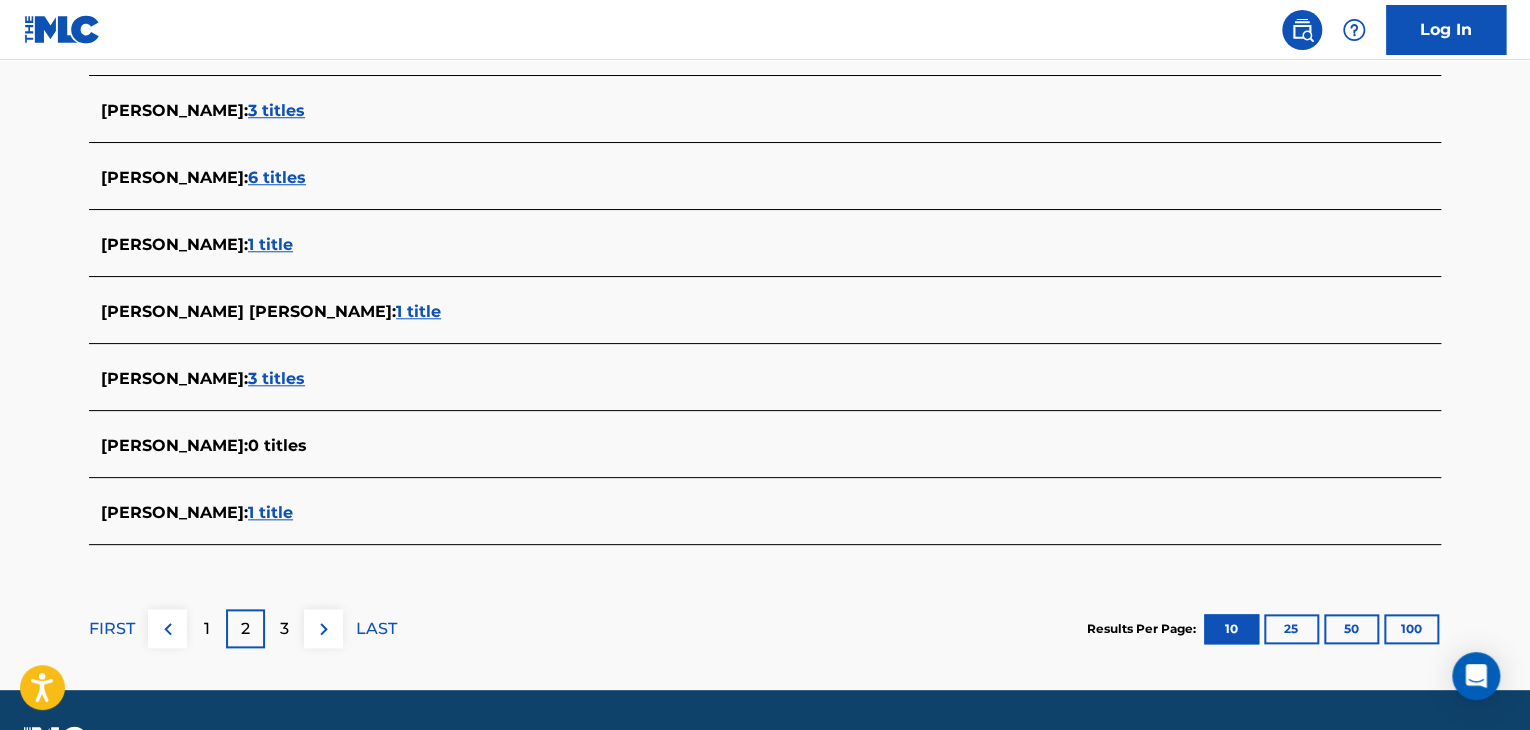 scroll, scrollTop: 794, scrollLeft: 0, axis: vertical 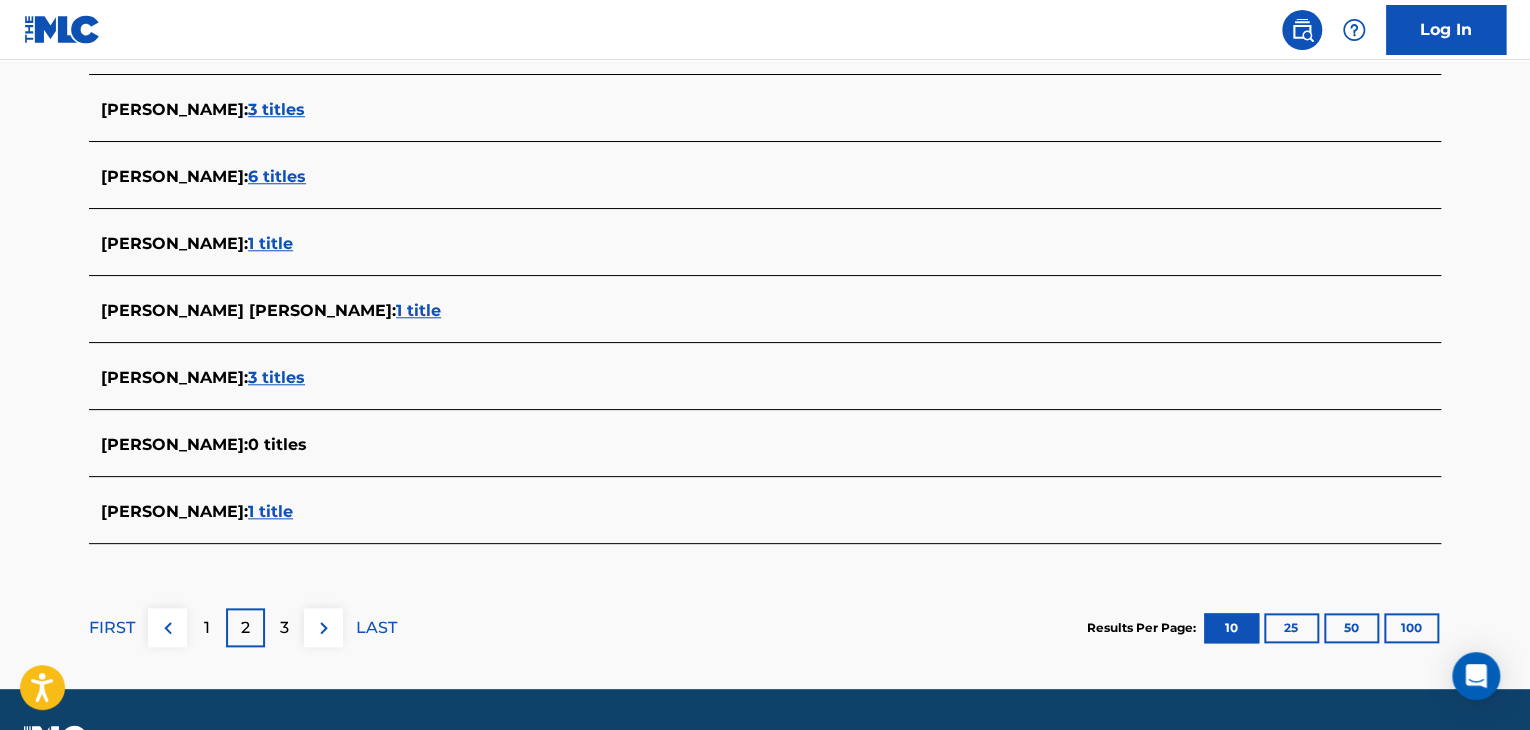 click on "1" at bounding box center (206, 627) 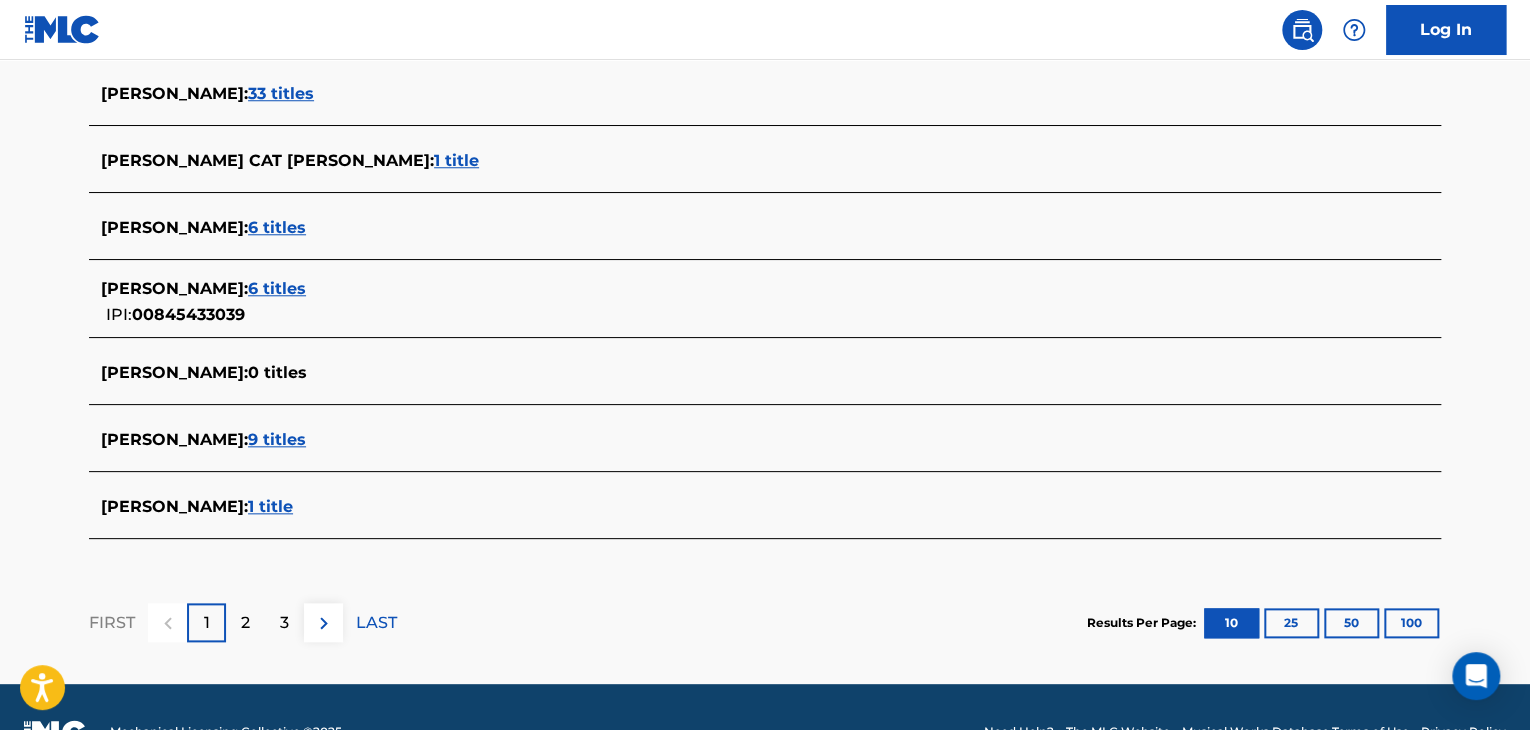 scroll, scrollTop: 871, scrollLeft: 0, axis: vertical 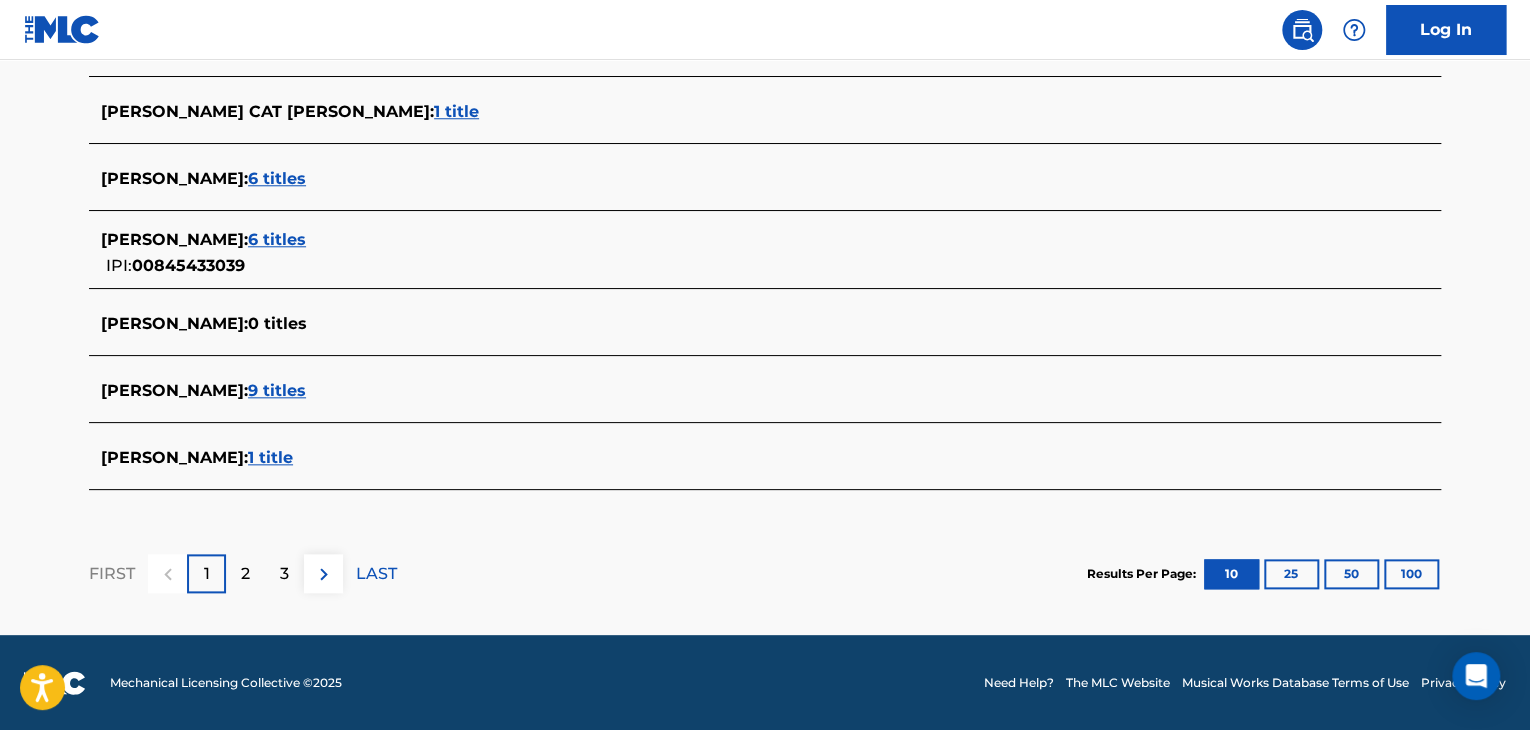 click on "9 titles" at bounding box center [277, 390] 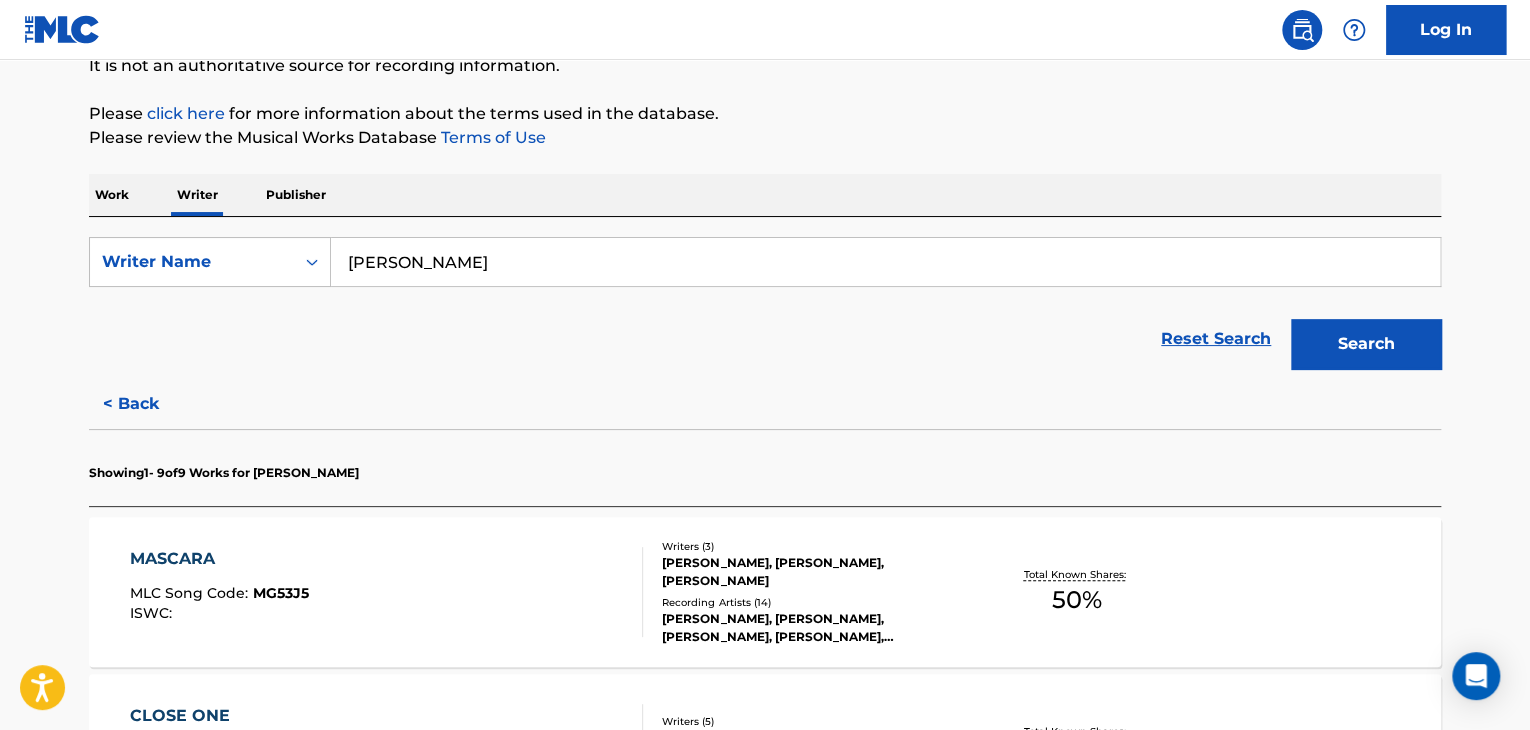 scroll, scrollTop: 197, scrollLeft: 0, axis: vertical 